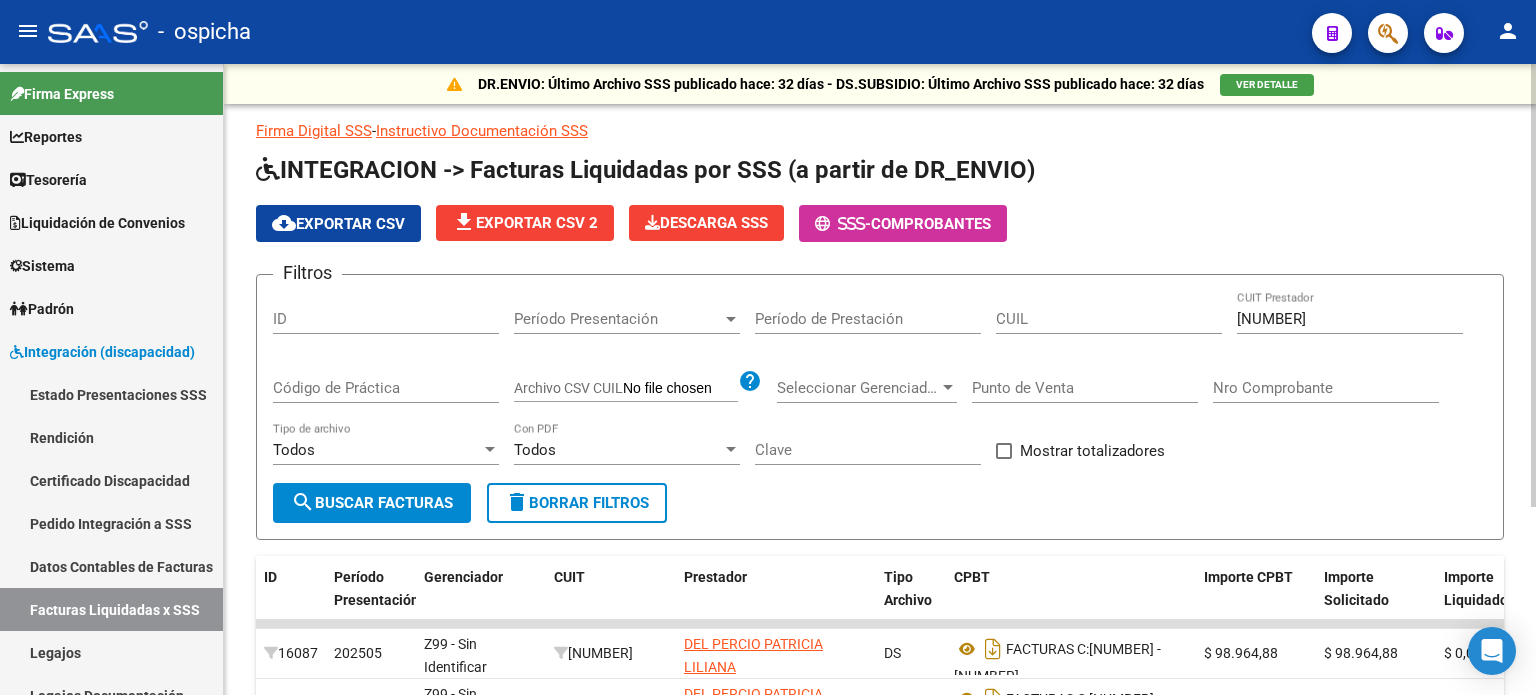 scroll, scrollTop: 0, scrollLeft: 0, axis: both 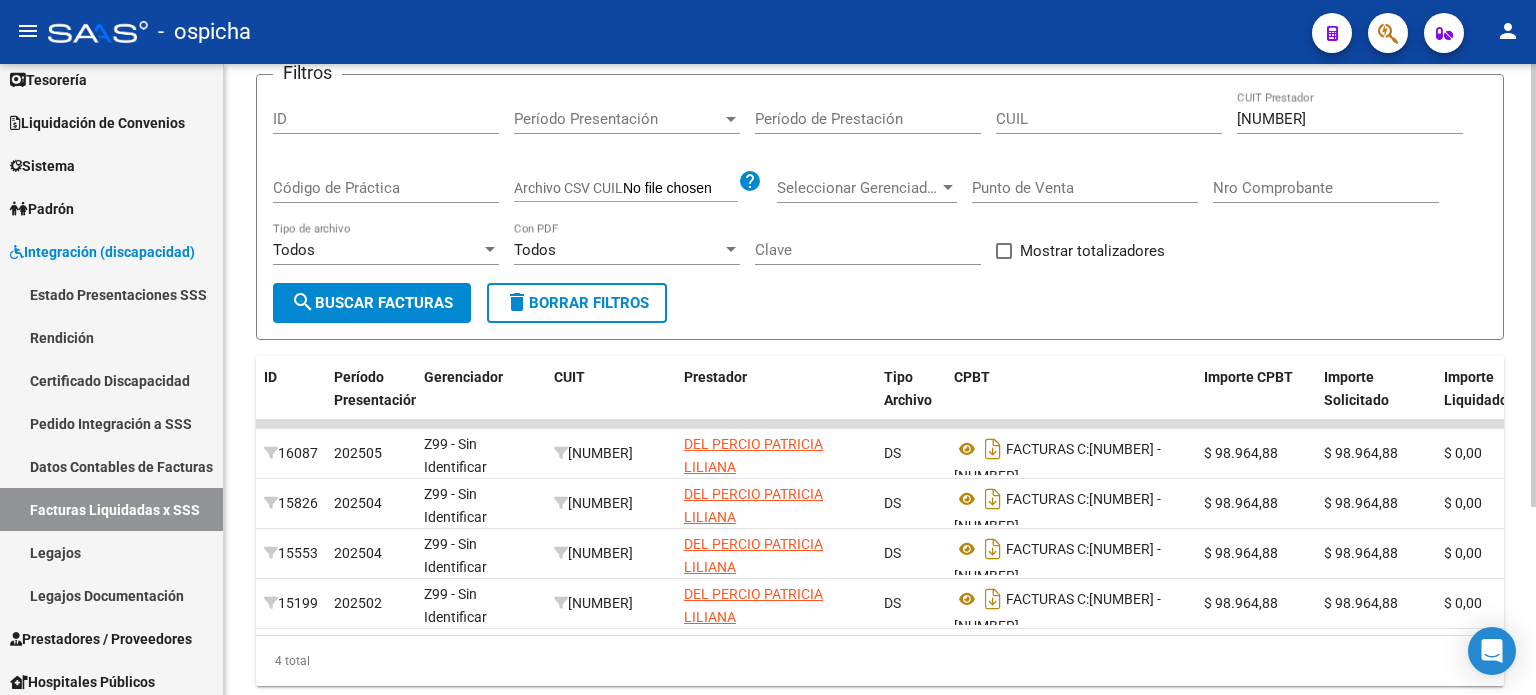 click on "delete  Borrar Filtros" 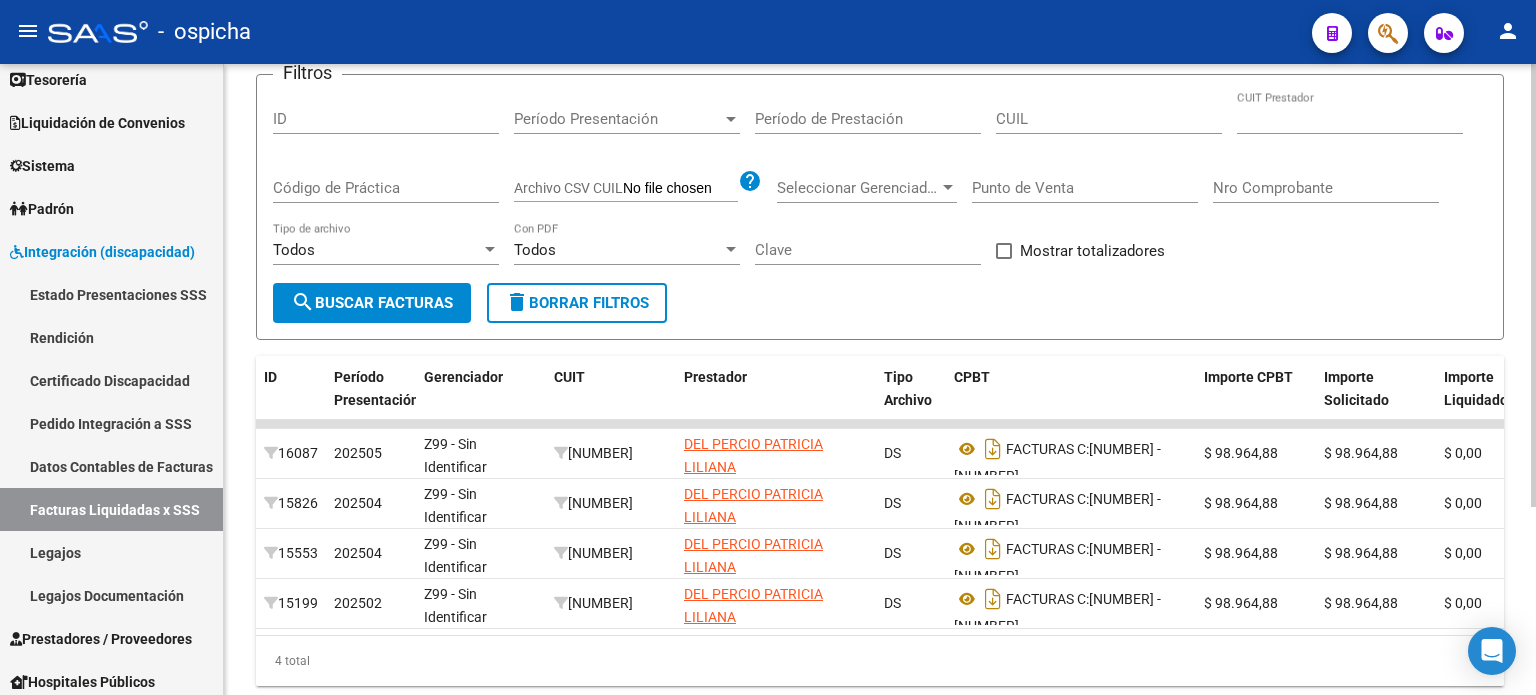 scroll, scrollTop: 80, scrollLeft: 0, axis: vertical 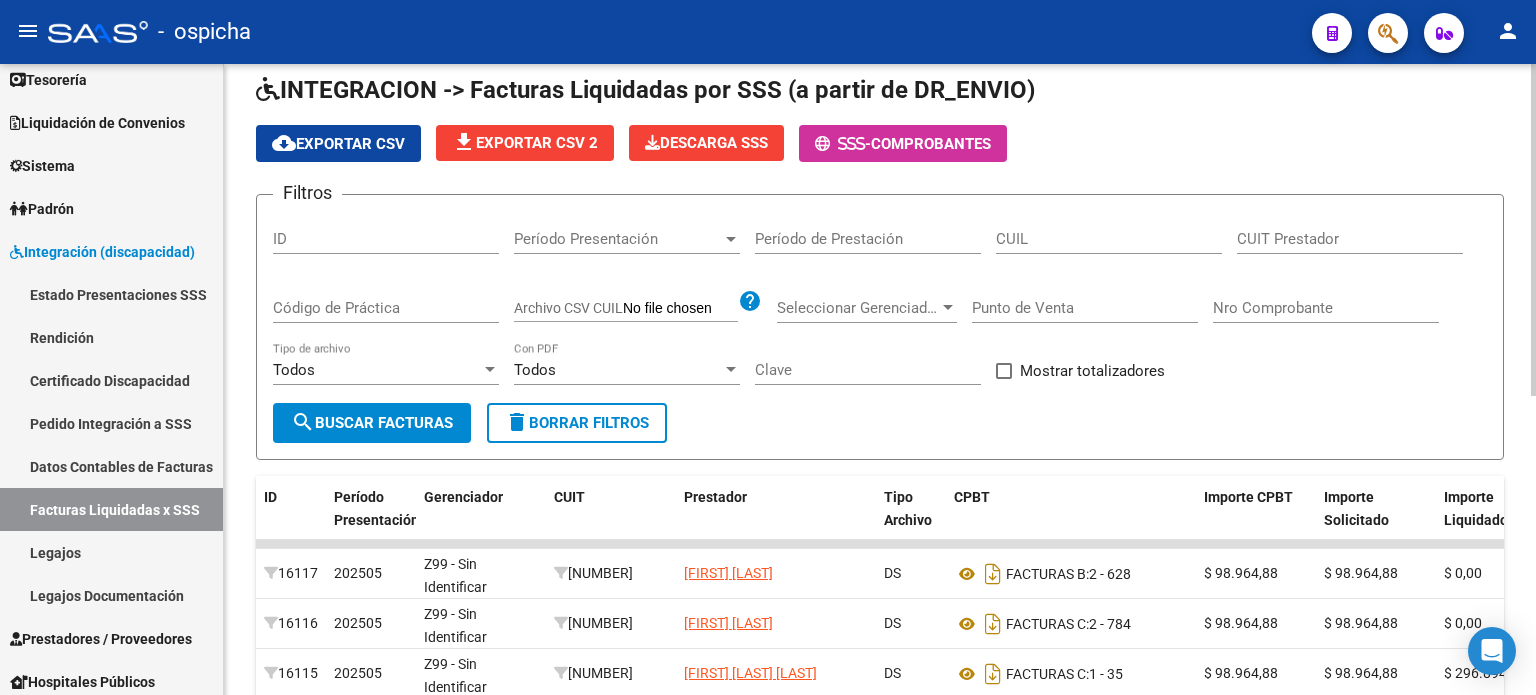 click on "Filtros ID Período Presentación Período Presentación Período de Prestación CUIL CUIT Prestador Código de Práctica Archivo CSV CUIL help Seleccionar Gerenciador Seleccionar Gerenciador Punto de Venta Nro Comprobante Todos Tipo de archivo Todos Con PDF Clave   Mostrar totalizadores" 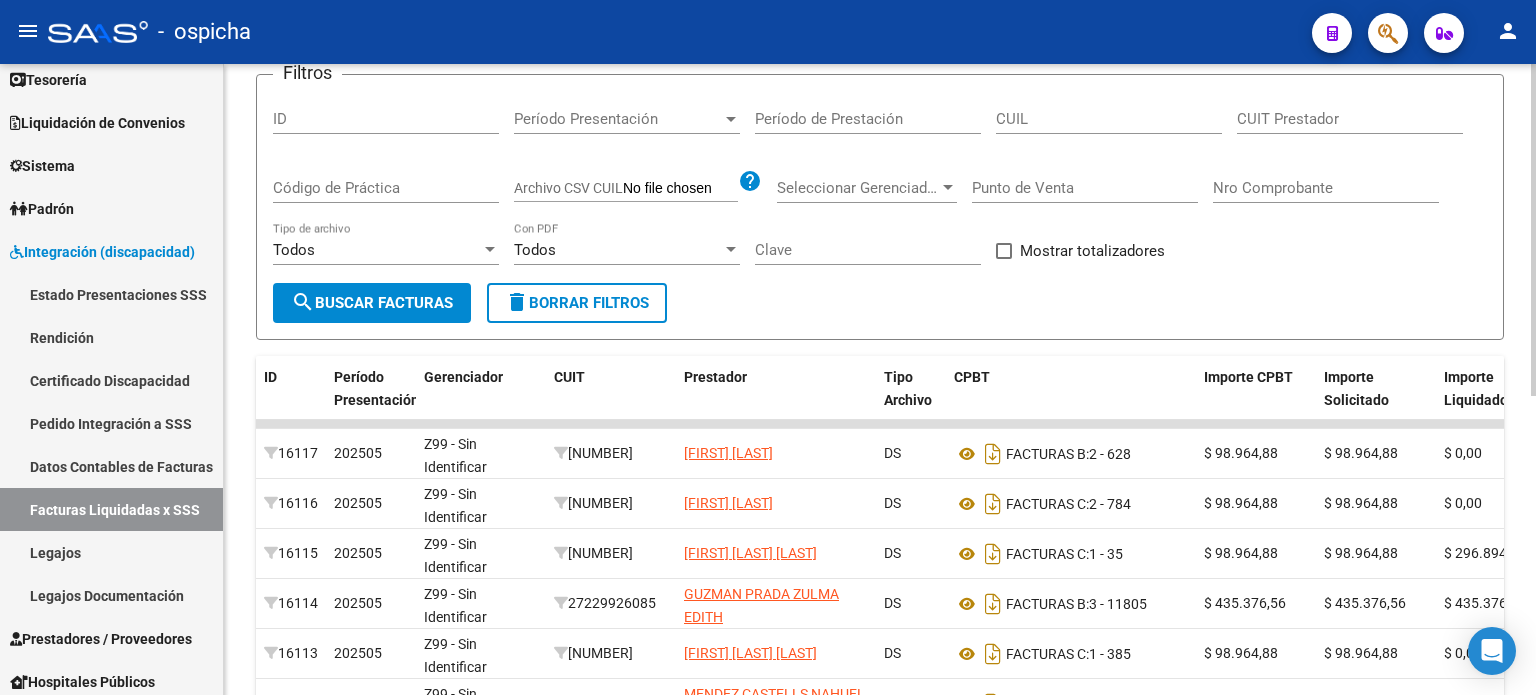 click on "CUIT Prestador" at bounding box center (1350, 119) 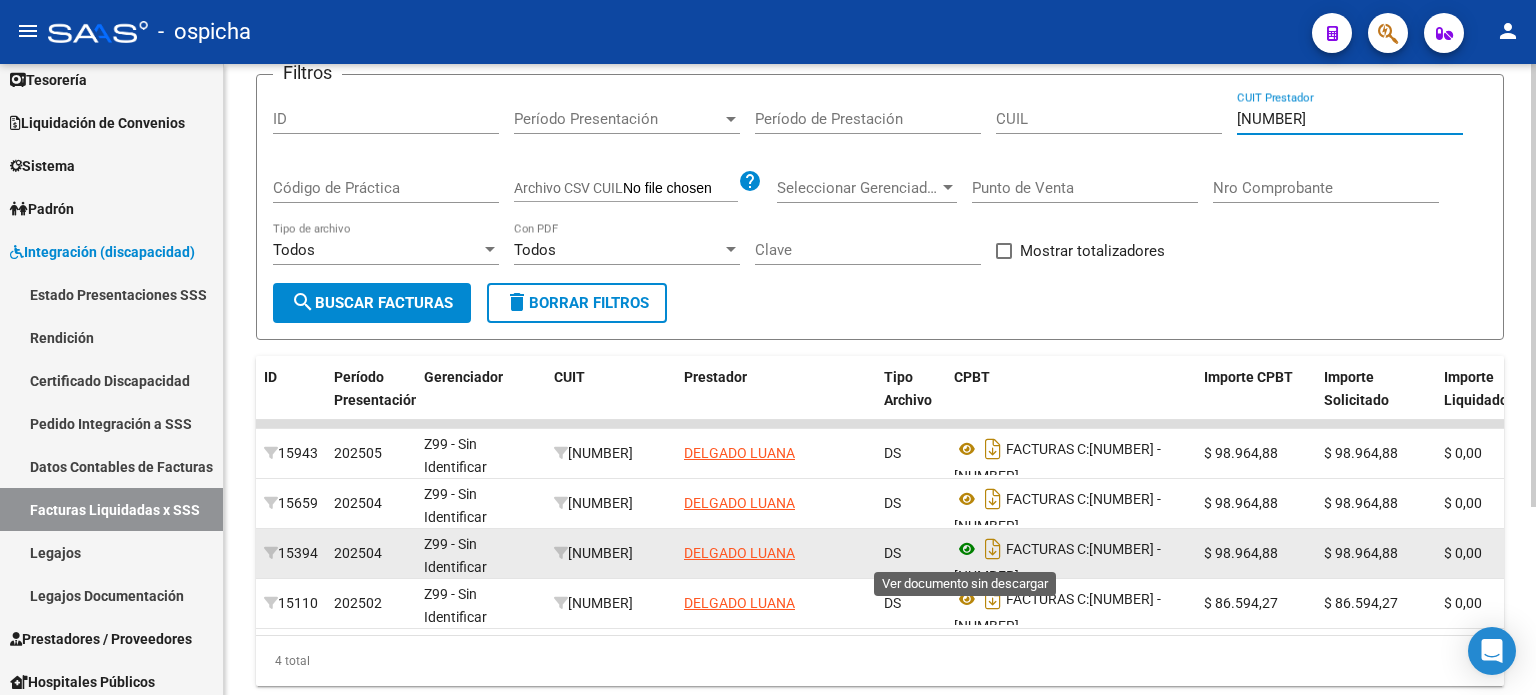 type on "[NUMBER]" 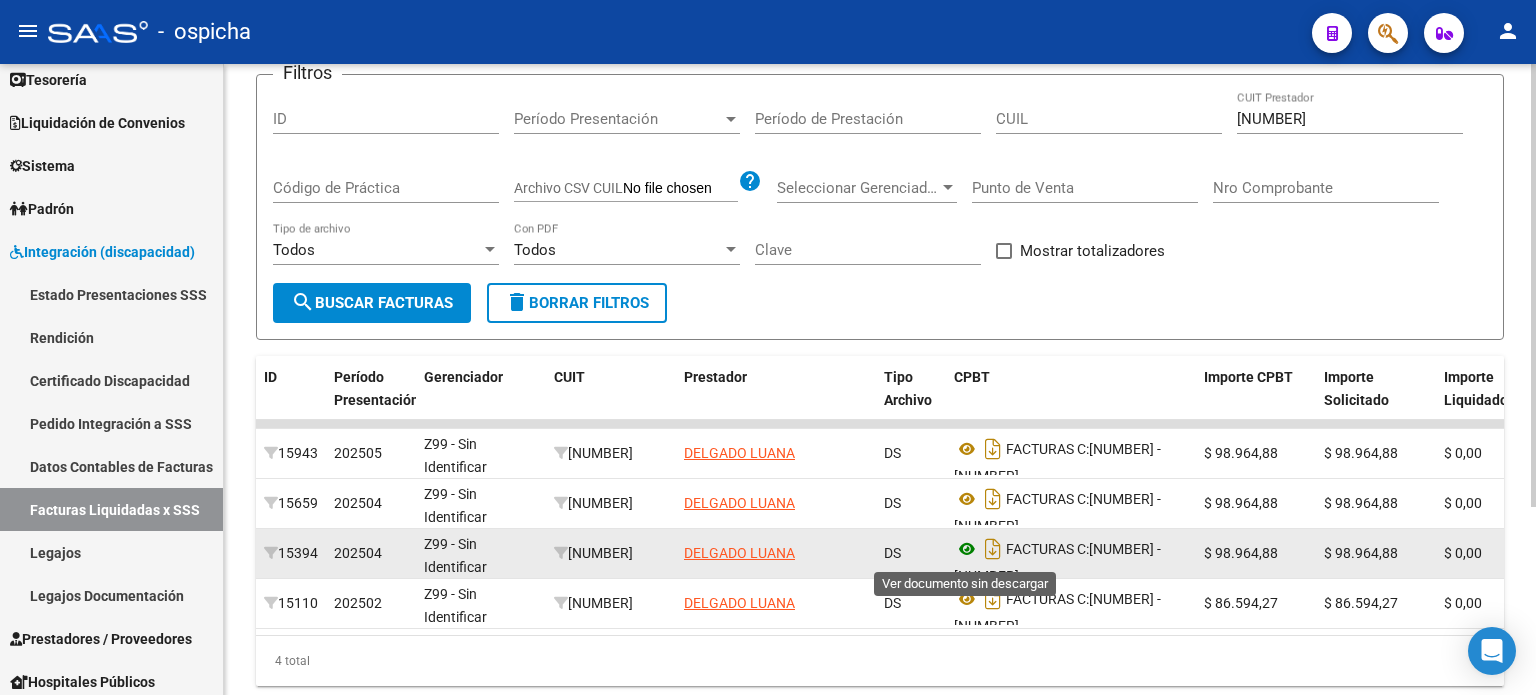 click 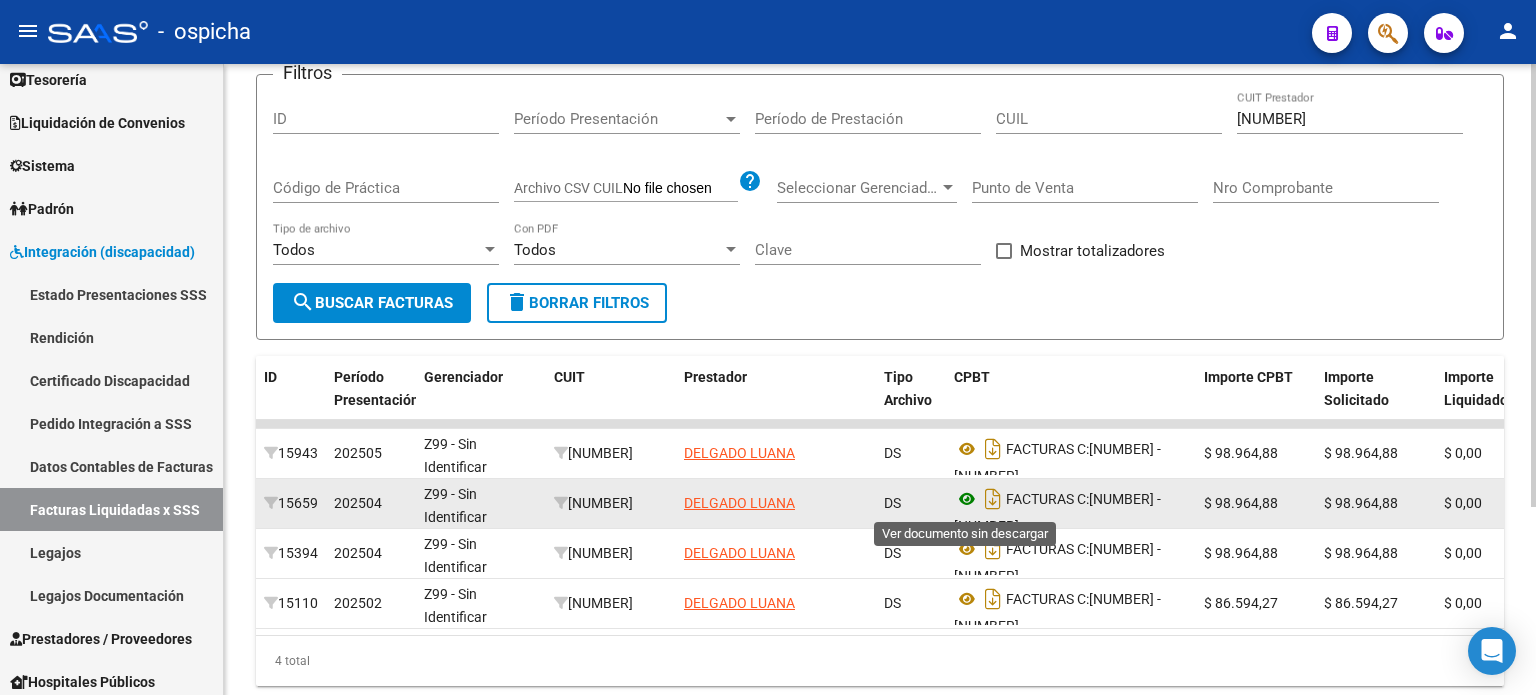 click 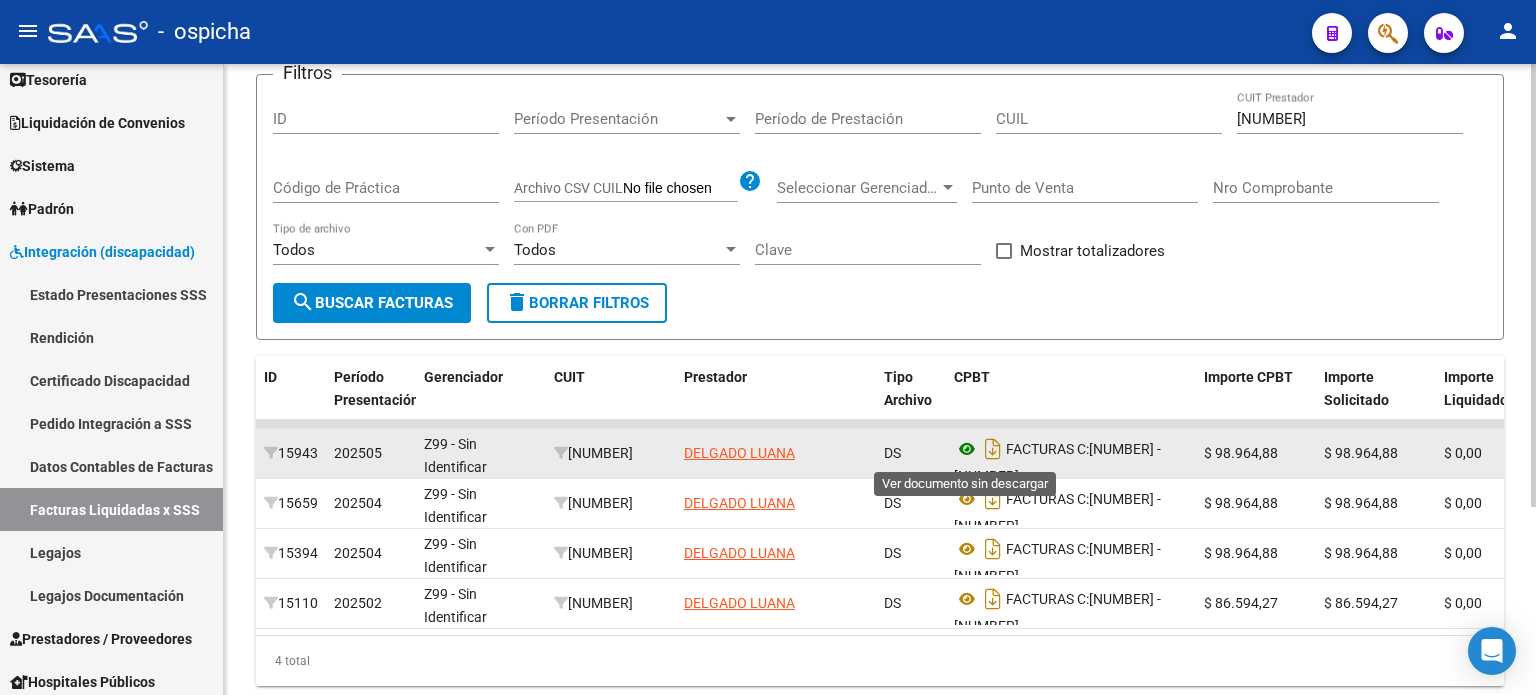click 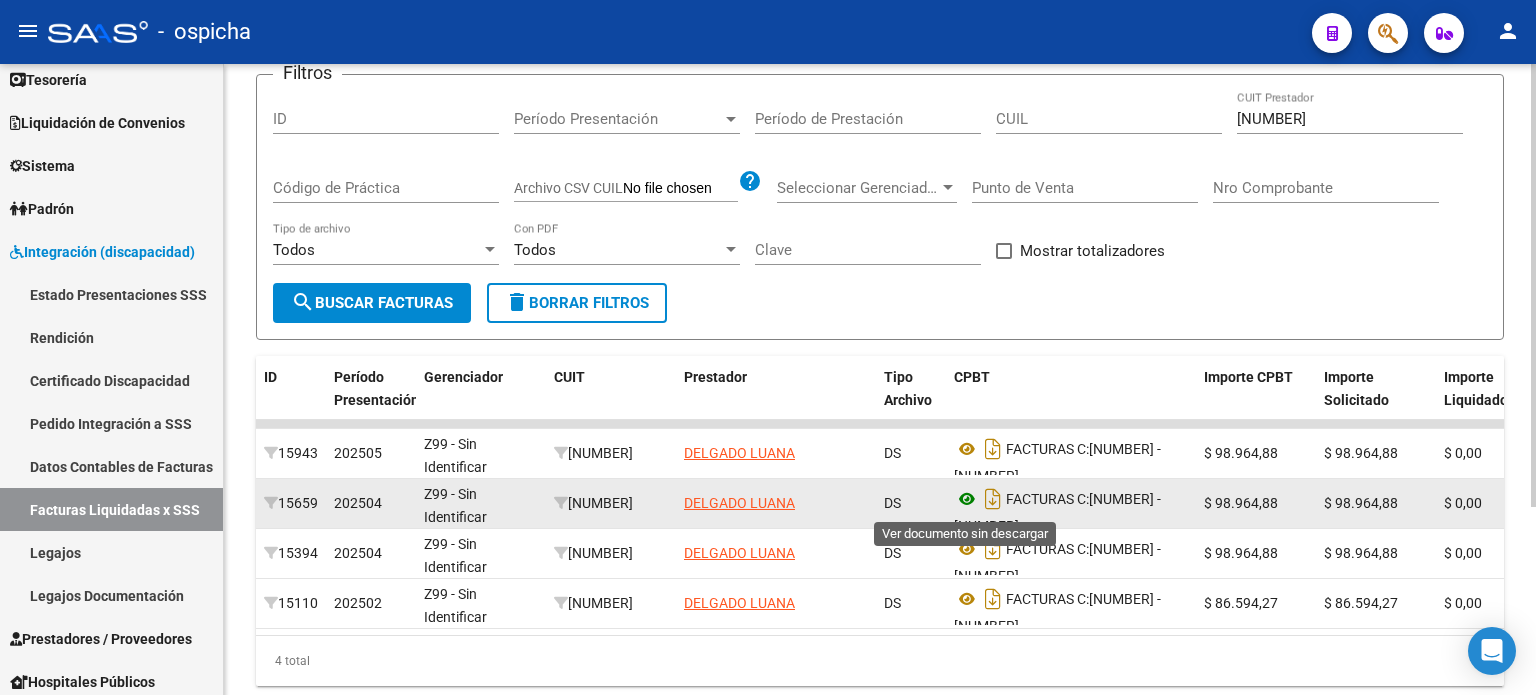 click 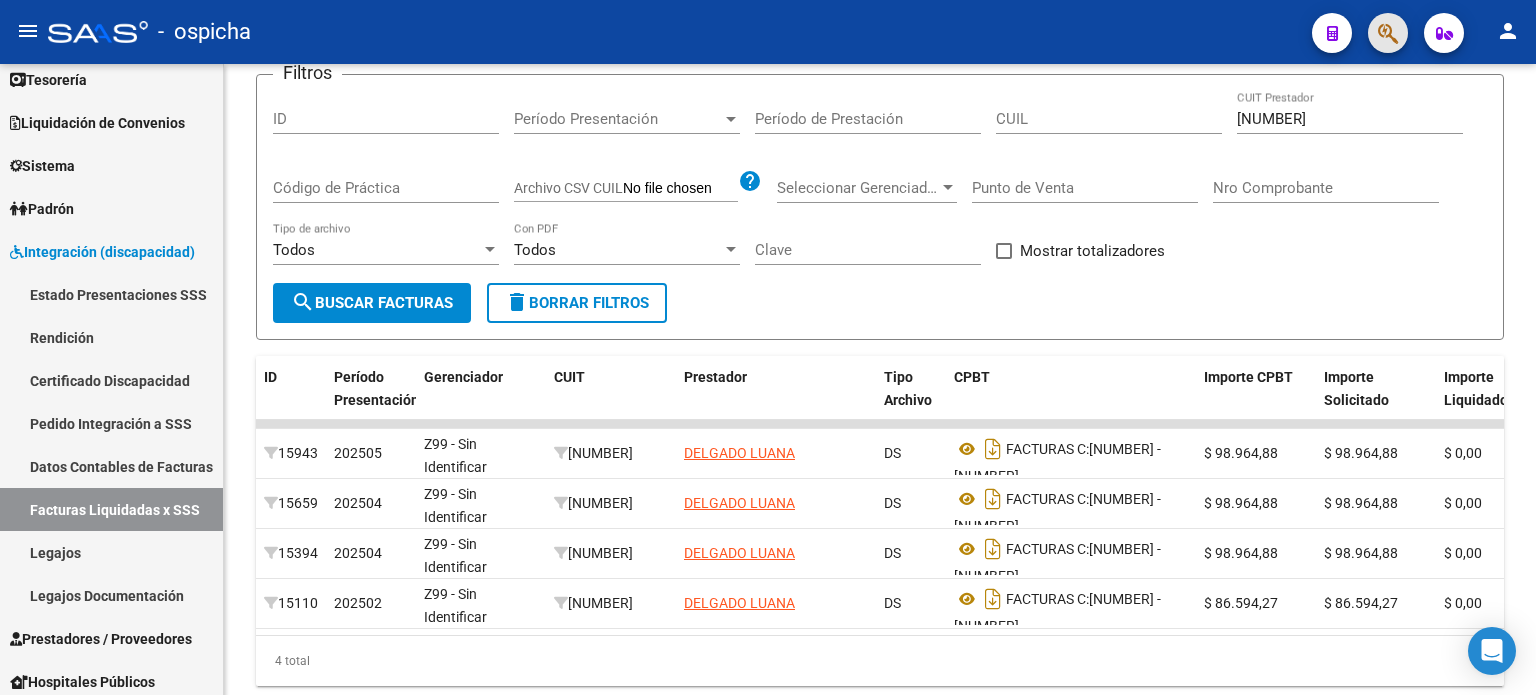 click 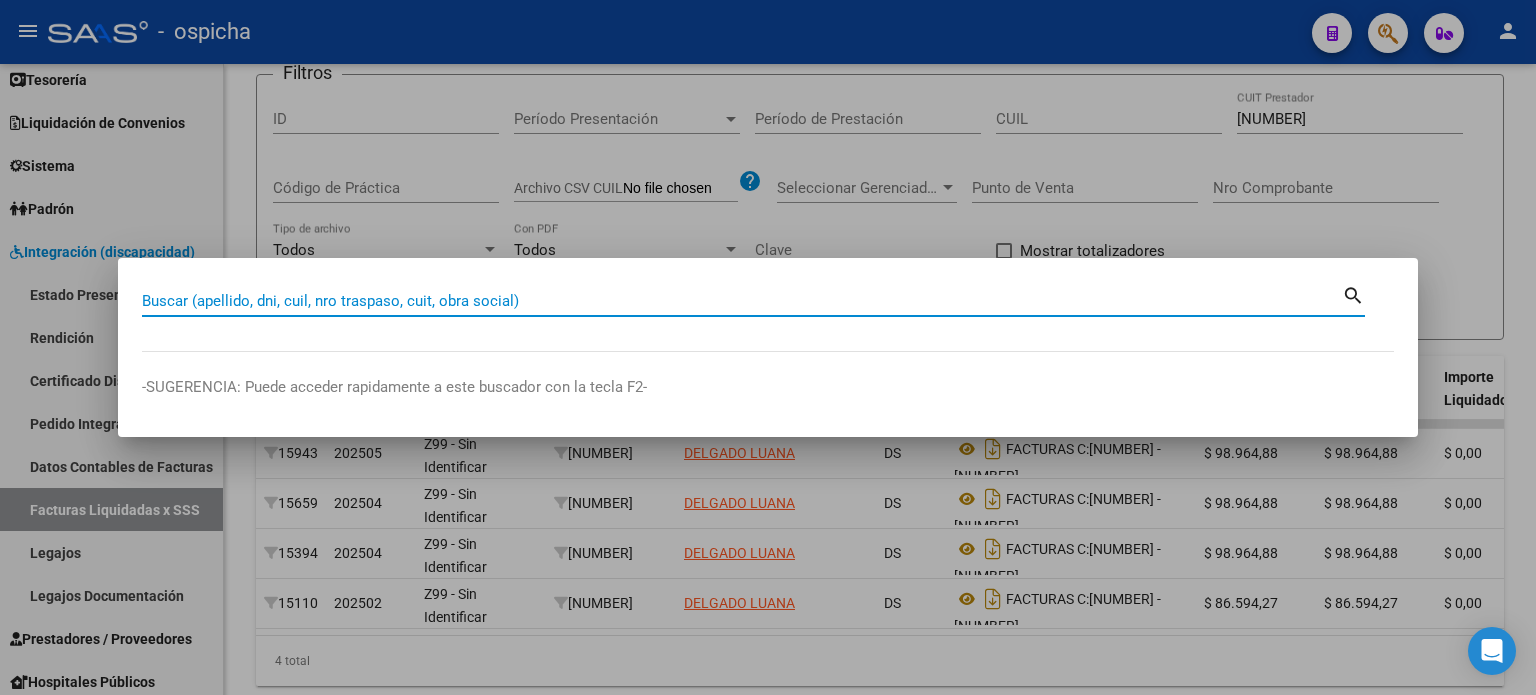 click on "Buscar (apellido, dni, cuil, nro traspaso, cuit, obra social)" at bounding box center (742, 301) 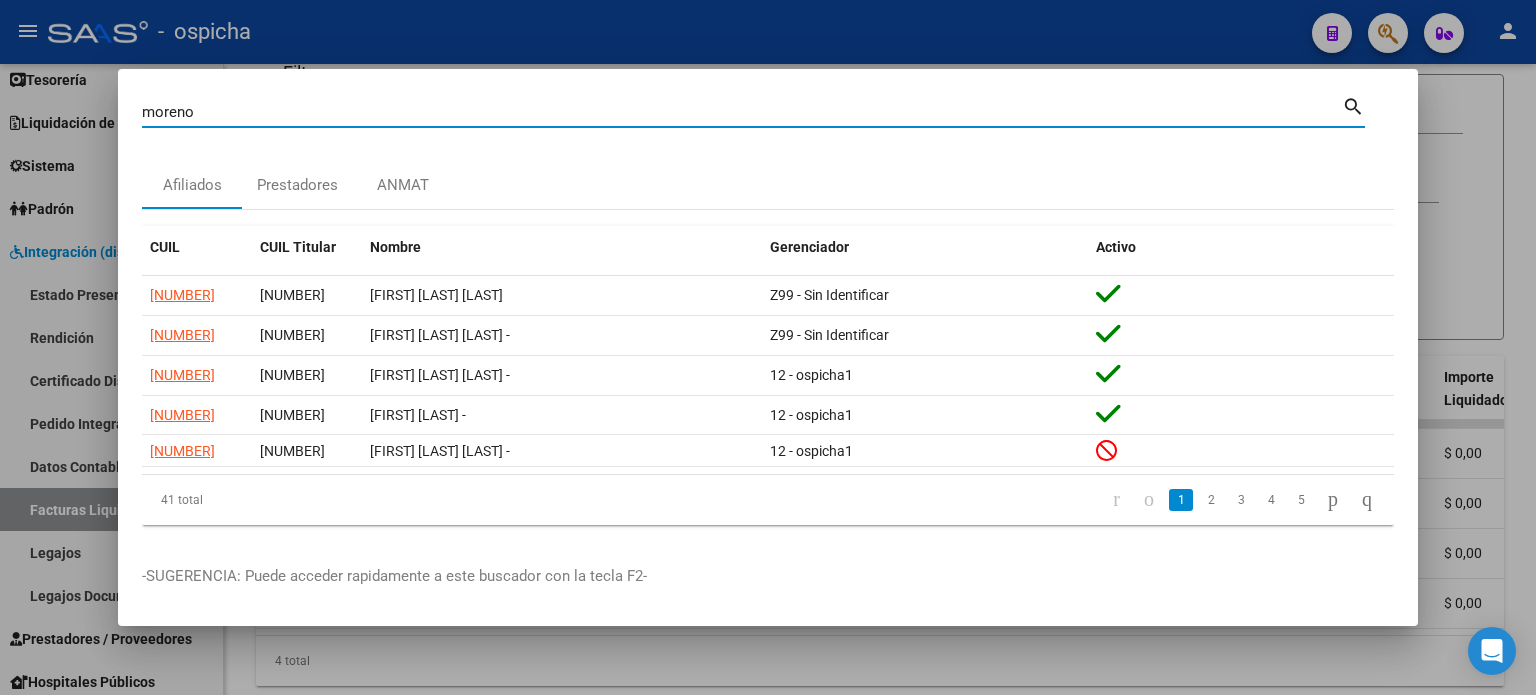 click on "moreno" at bounding box center (742, 112) 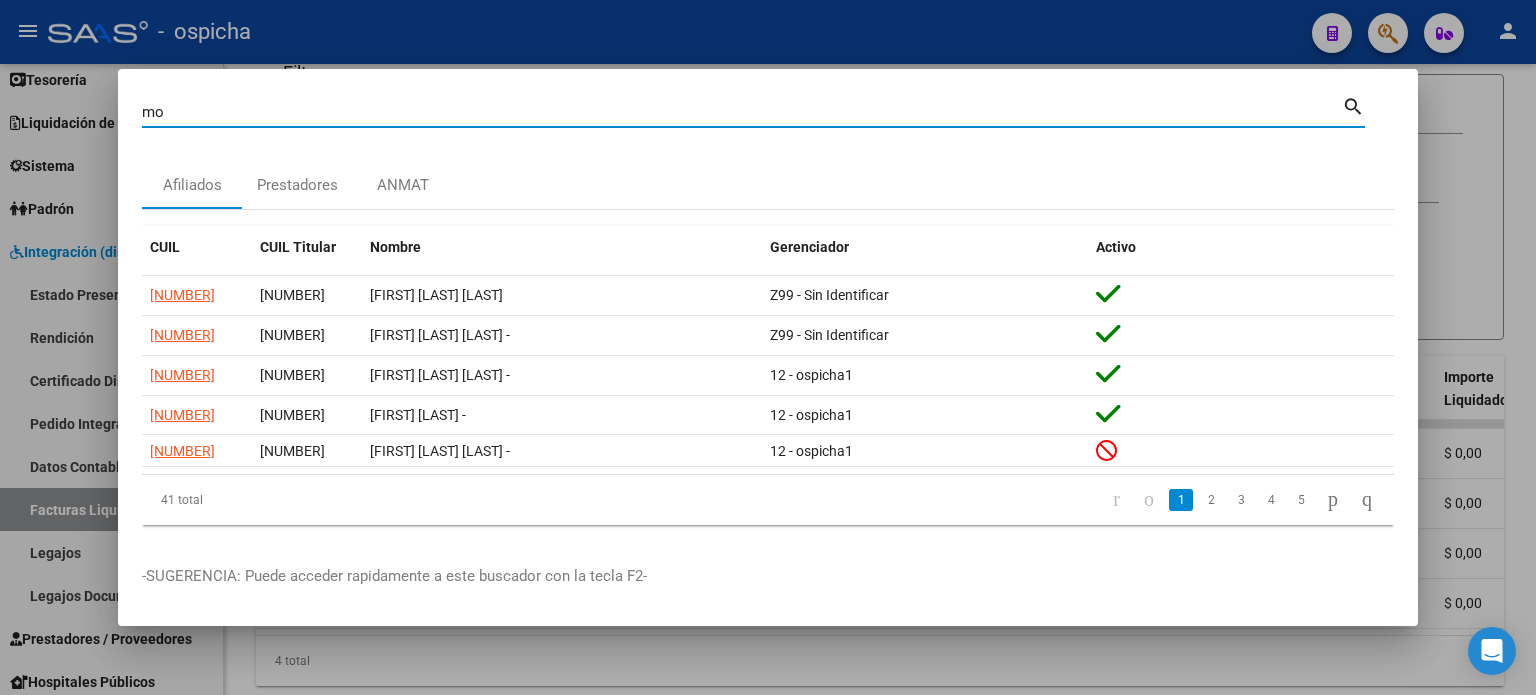 type on "m" 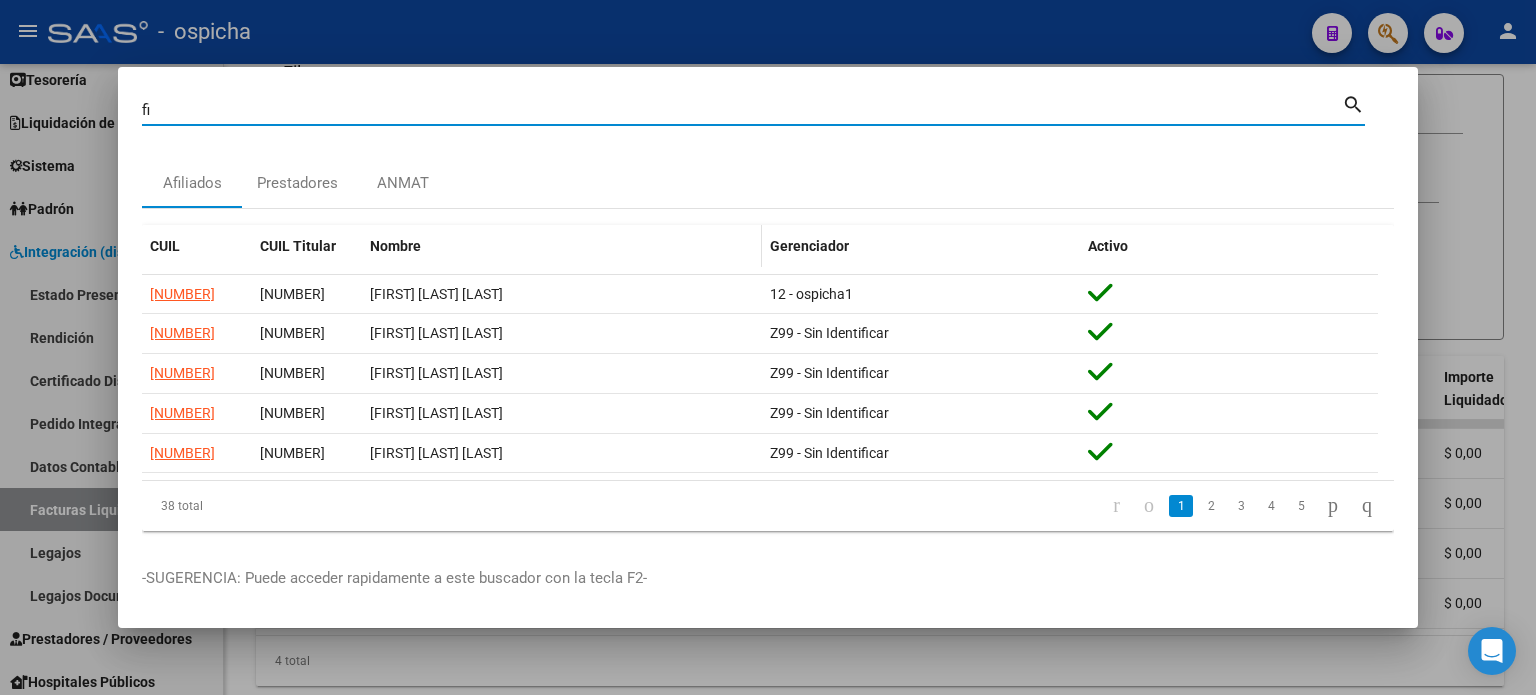 type on "f" 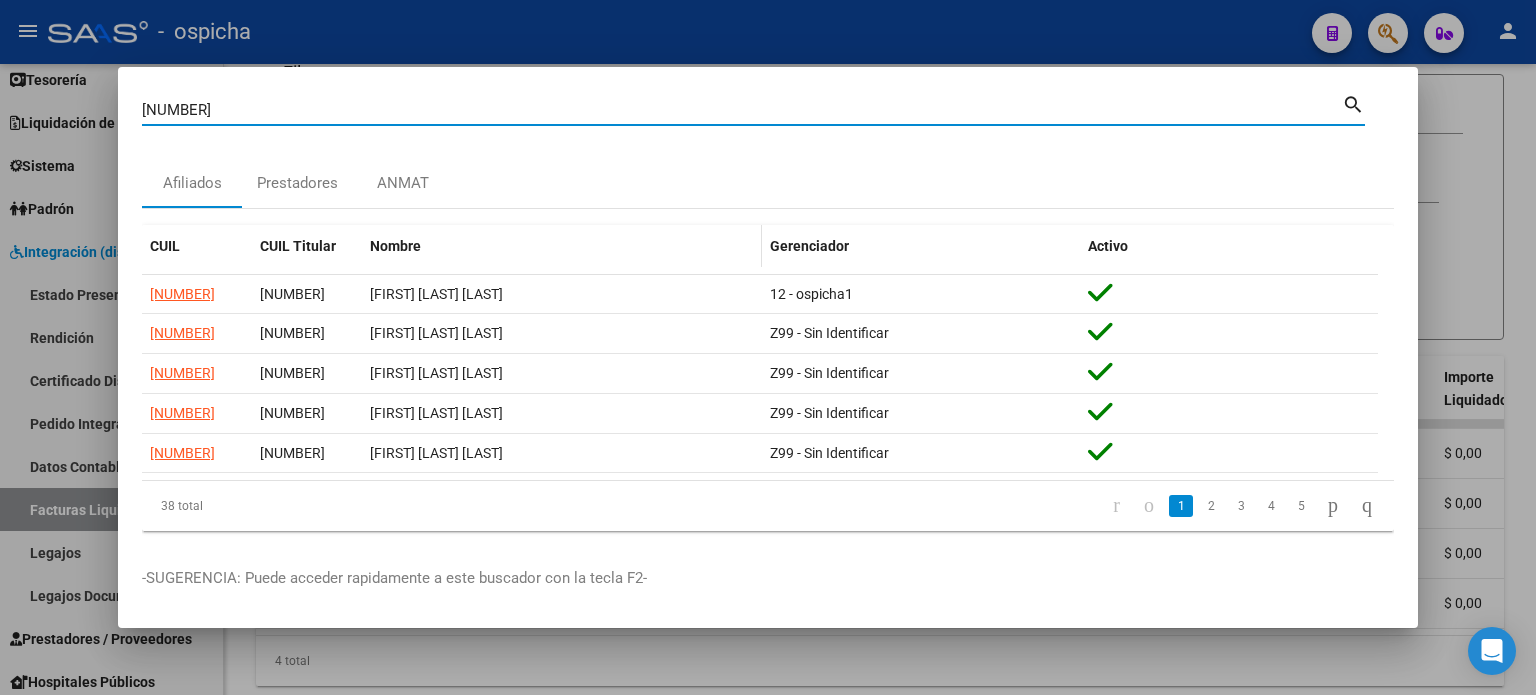 type on "[NUMBER]" 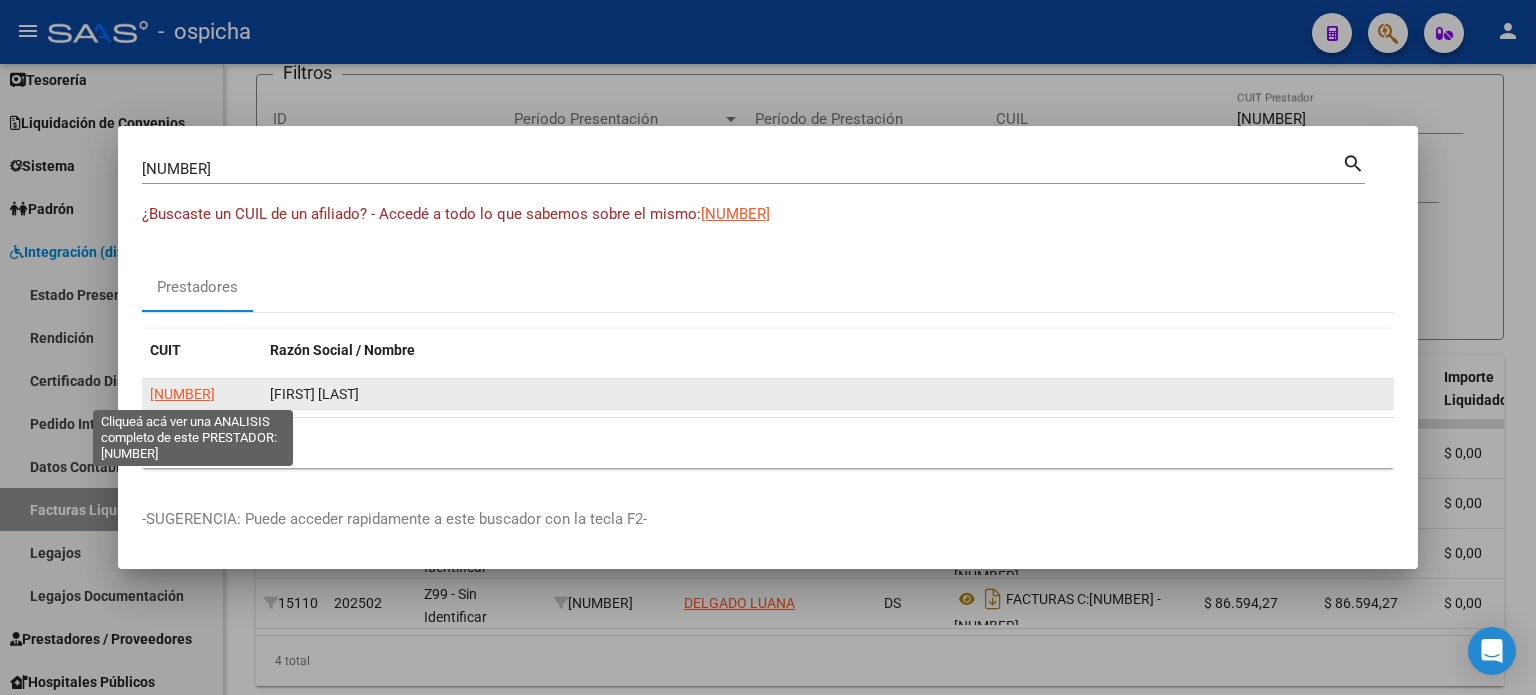 click on "[NUMBER]" 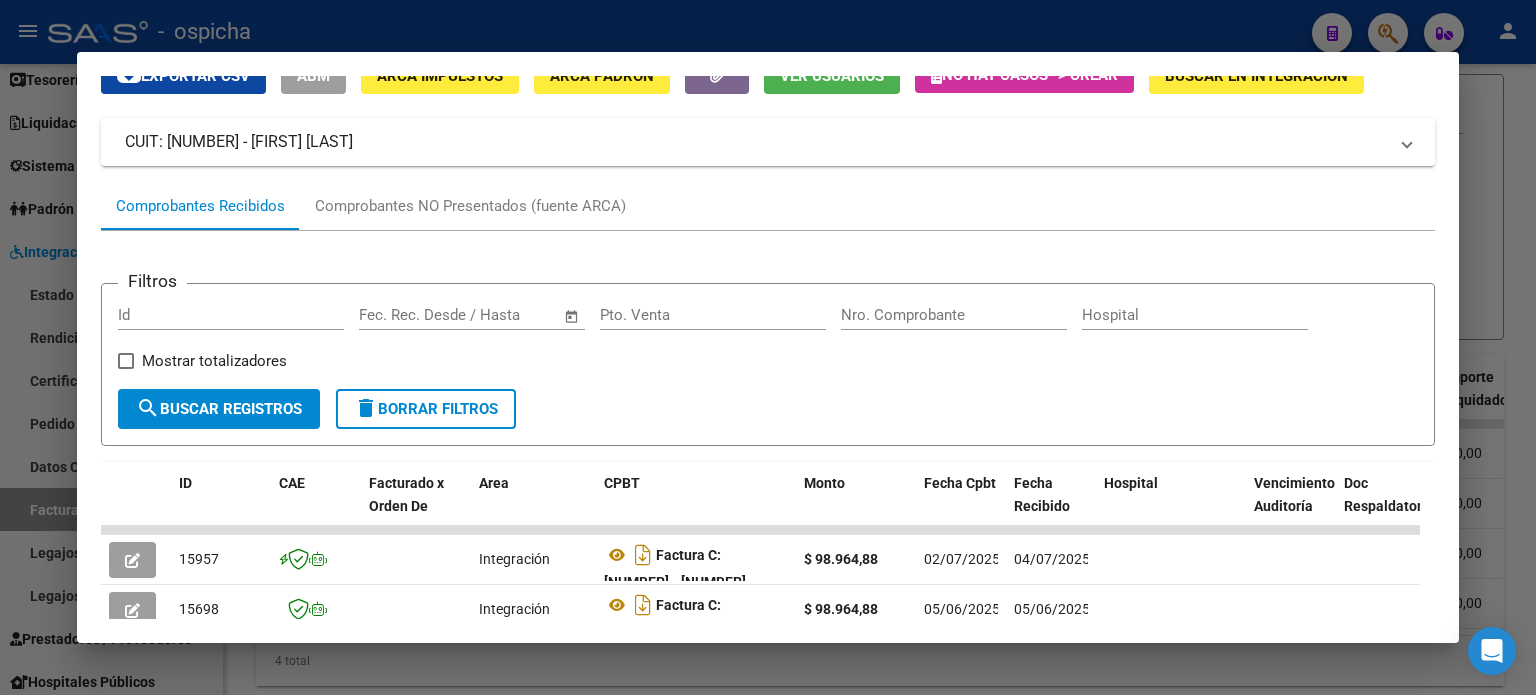 scroll, scrollTop: 290, scrollLeft: 0, axis: vertical 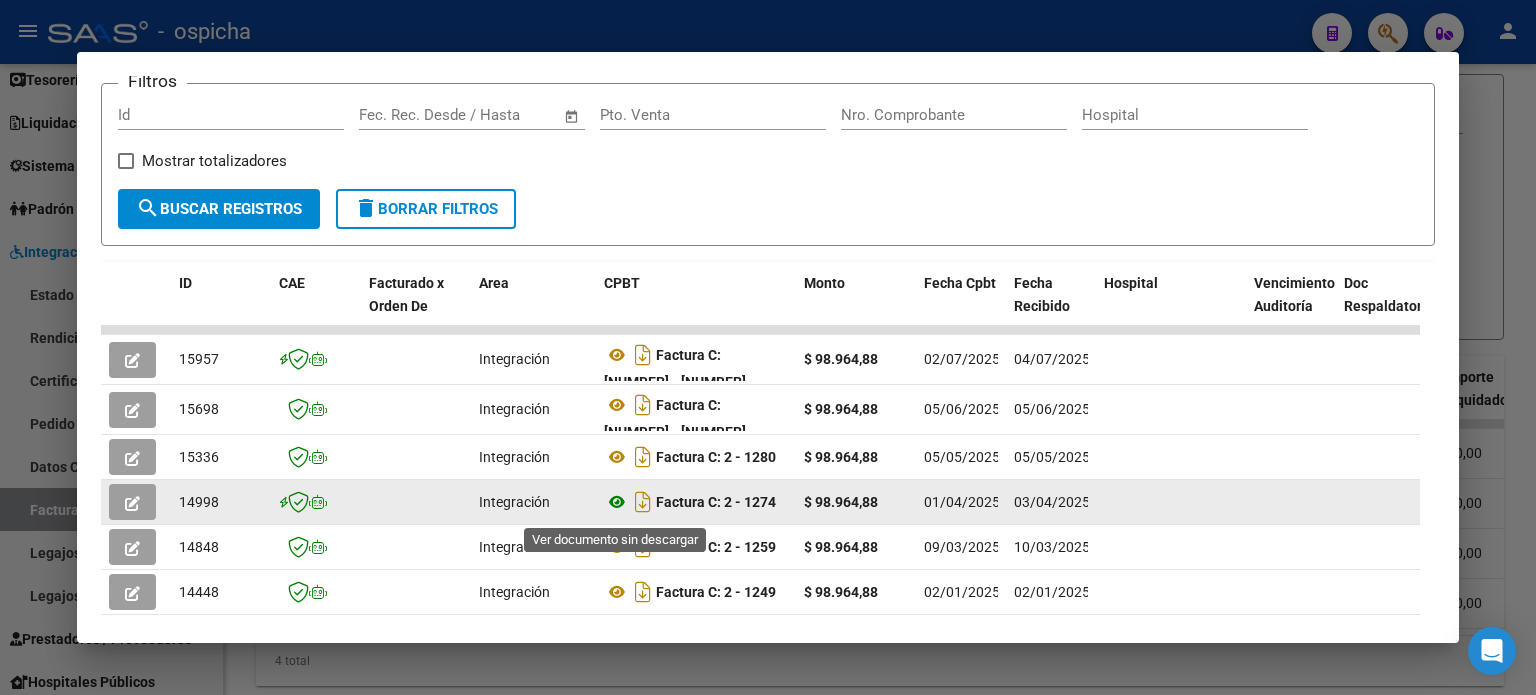 click 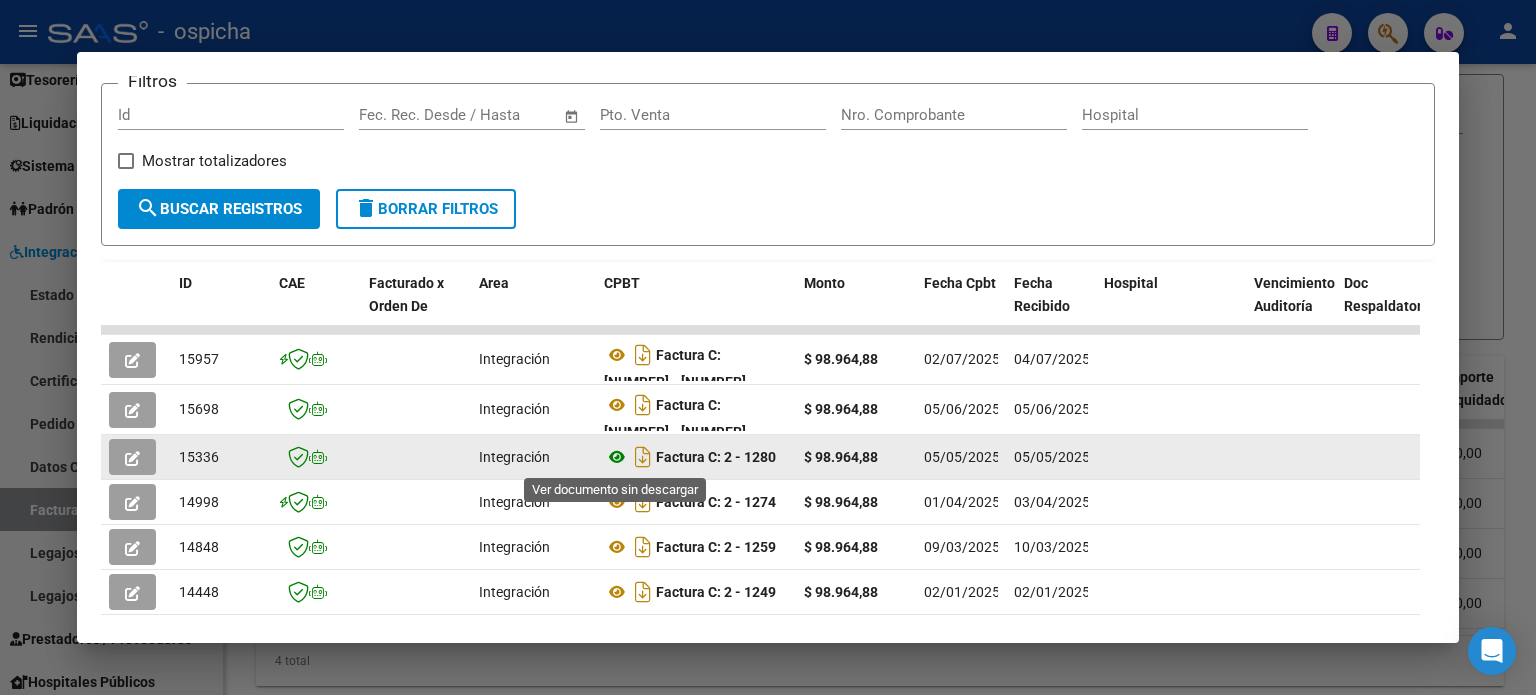 click 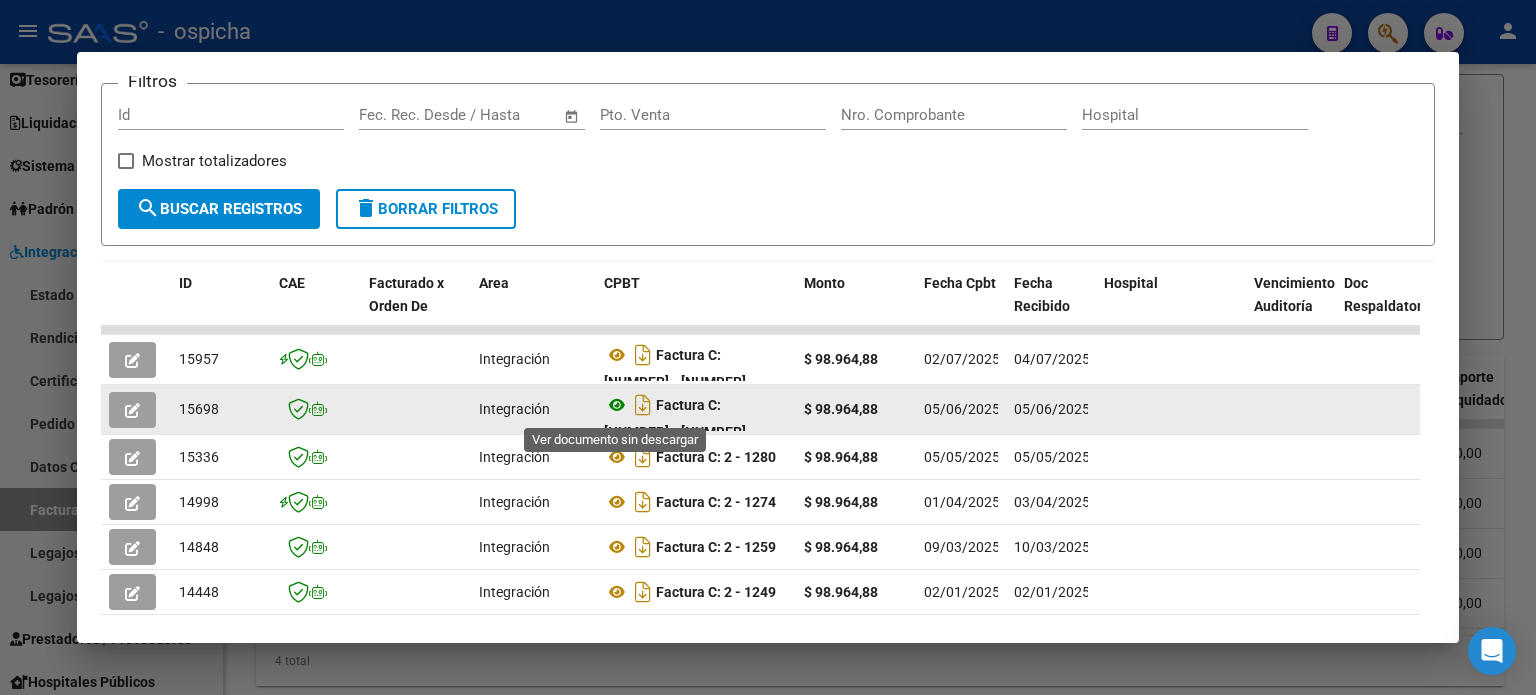 click 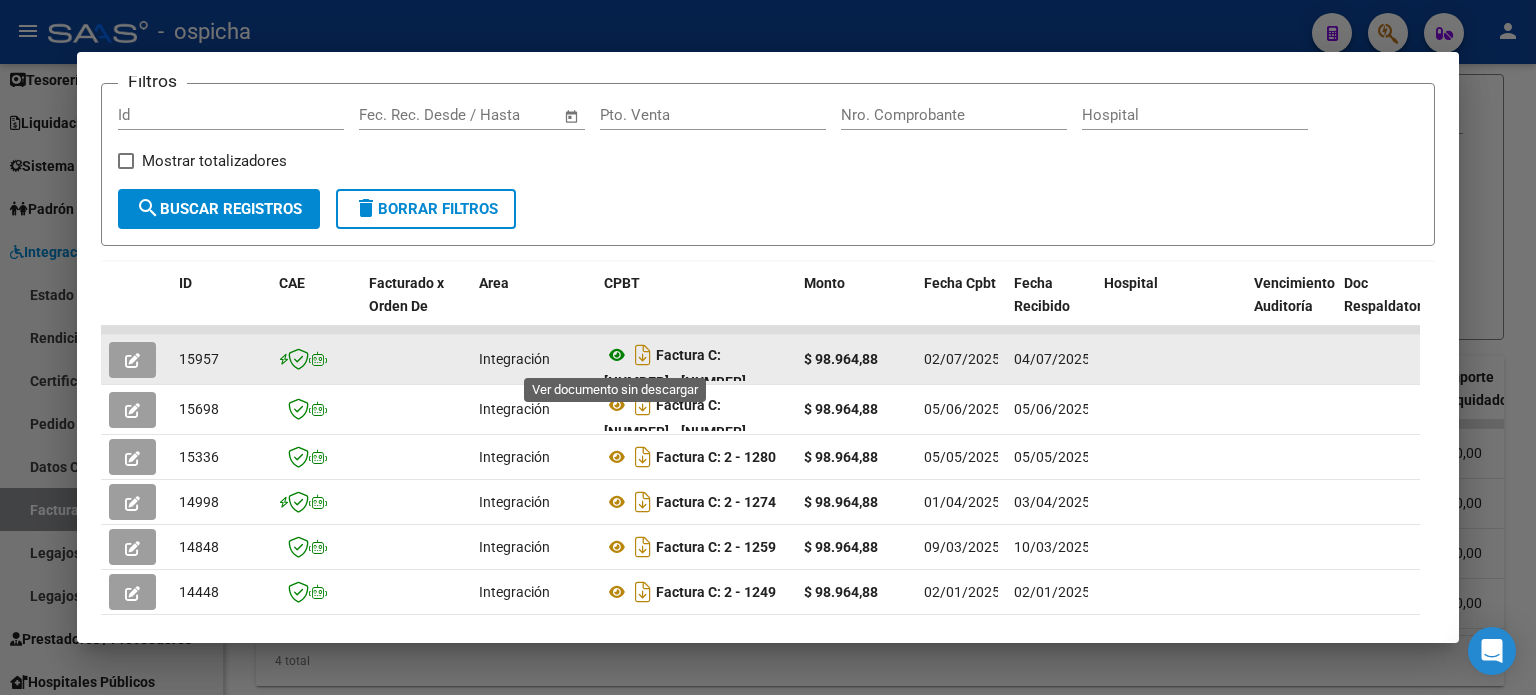 click 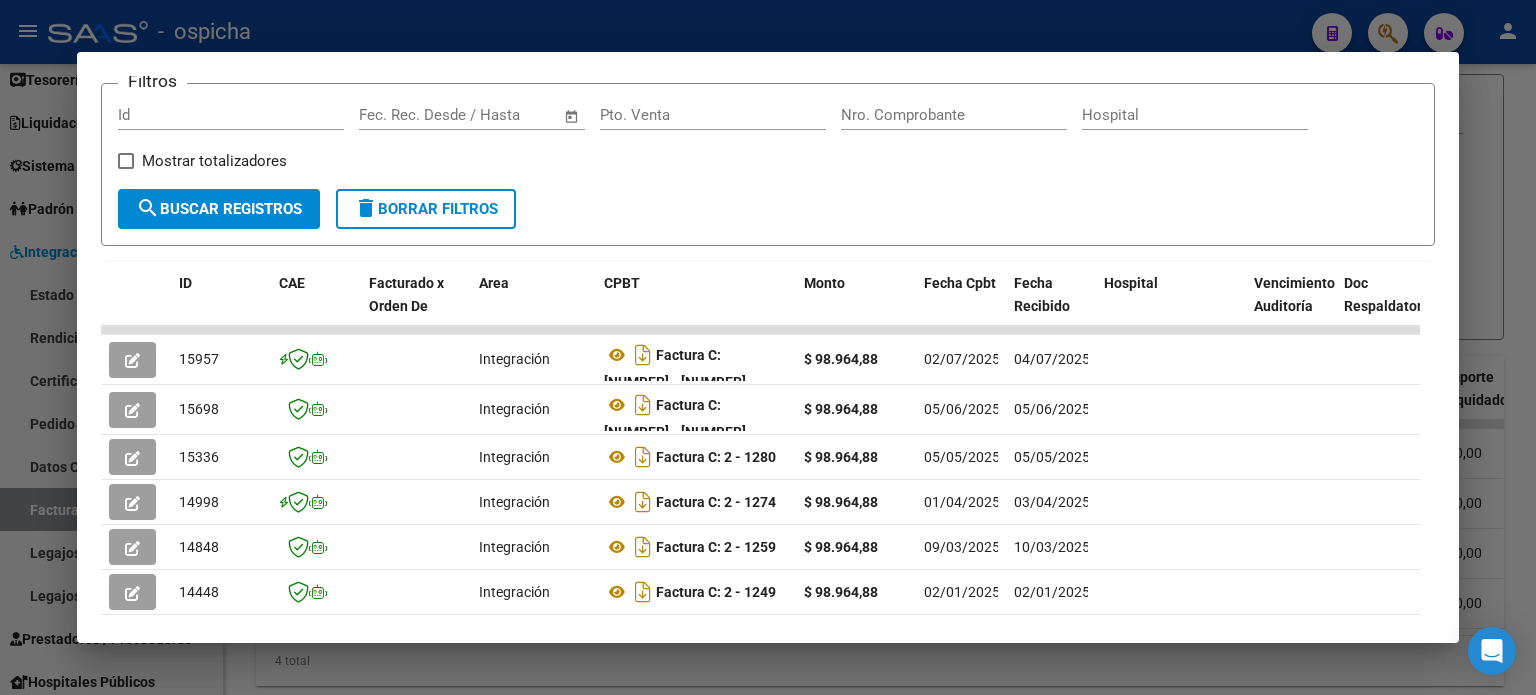 click on "delete  Borrar Filtros" at bounding box center [426, 209] 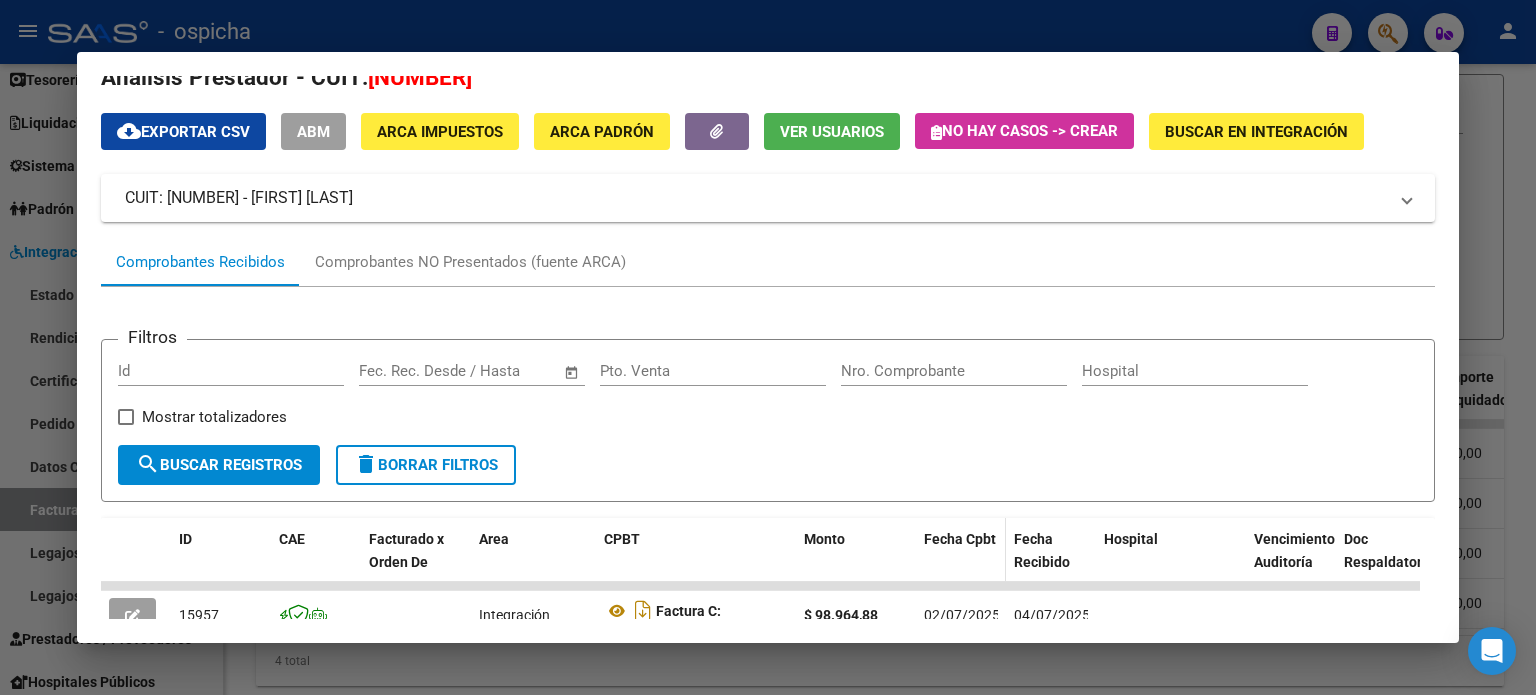 scroll, scrollTop: 0, scrollLeft: 0, axis: both 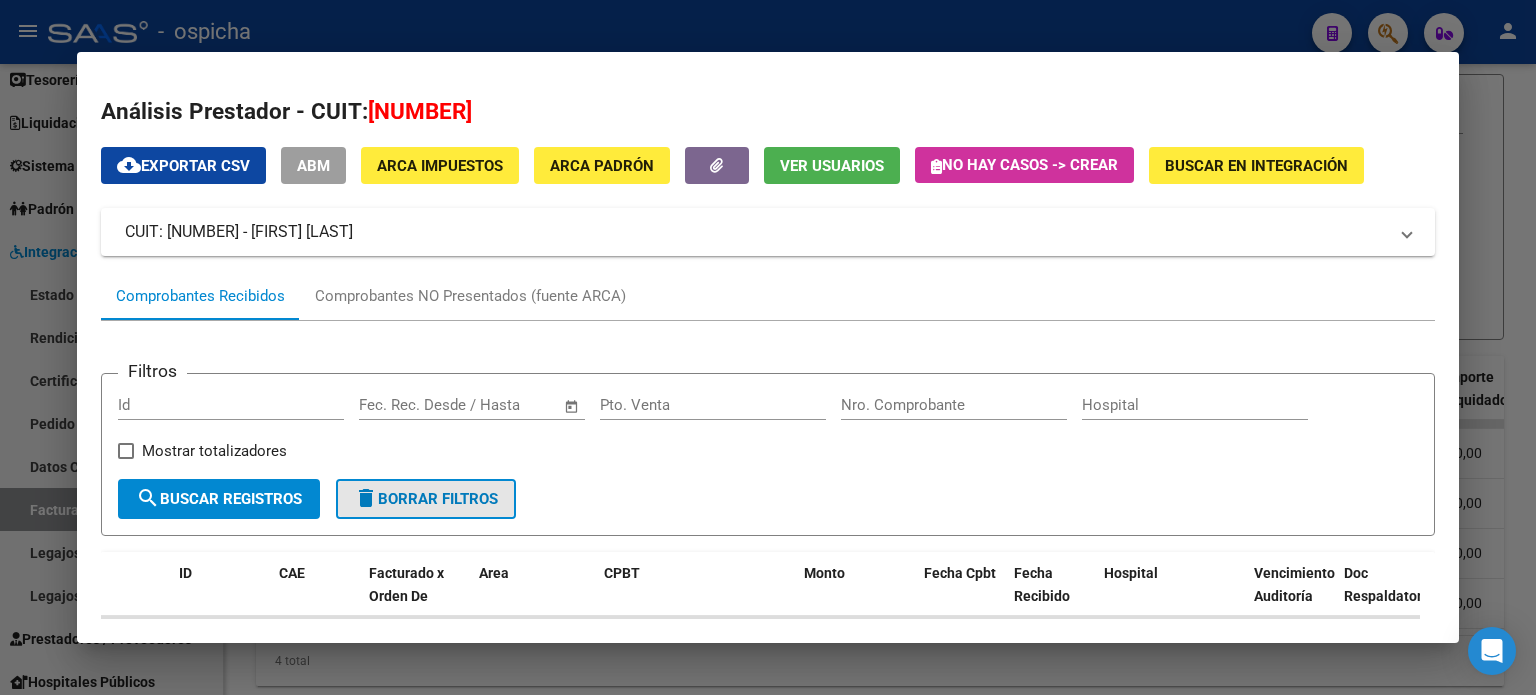 click on "delete  Borrar Filtros" at bounding box center (426, 499) 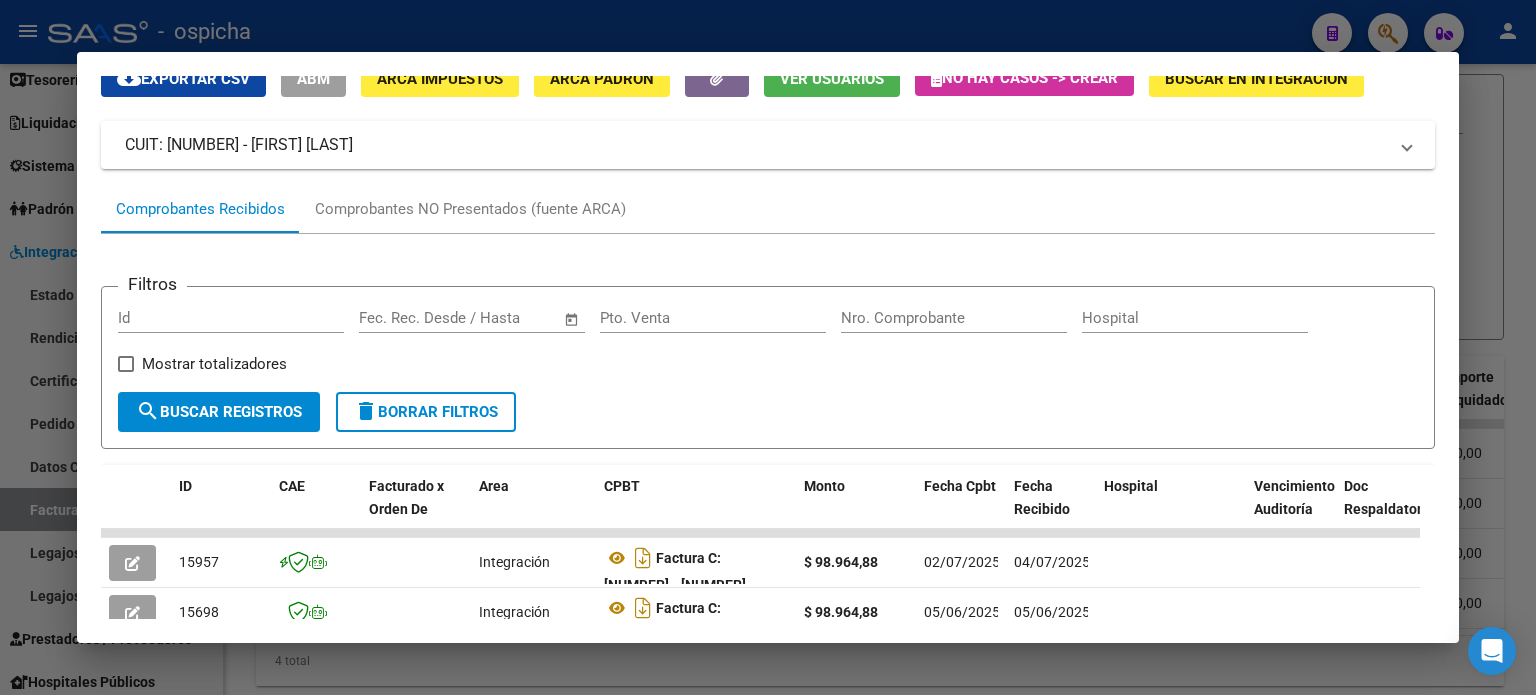 scroll, scrollTop: 0, scrollLeft: 0, axis: both 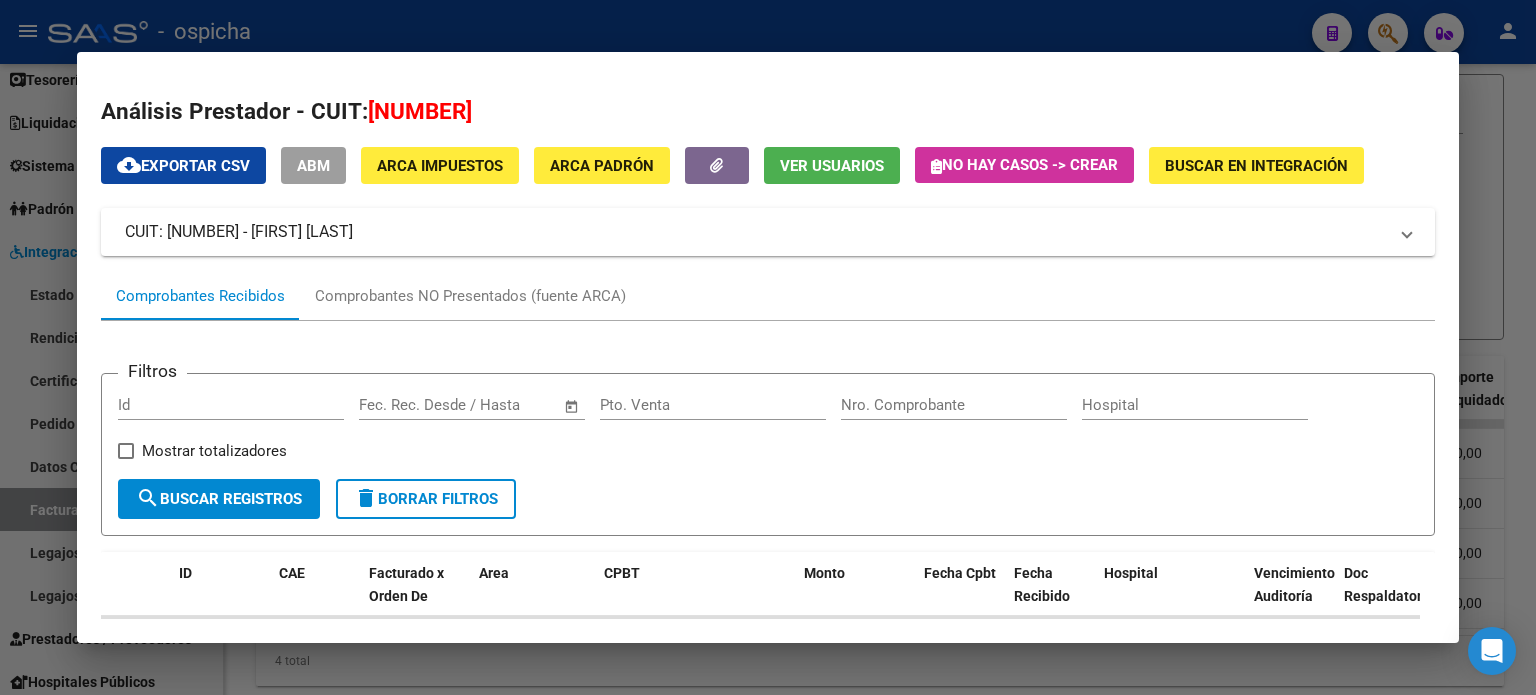 click at bounding box center (768, 347) 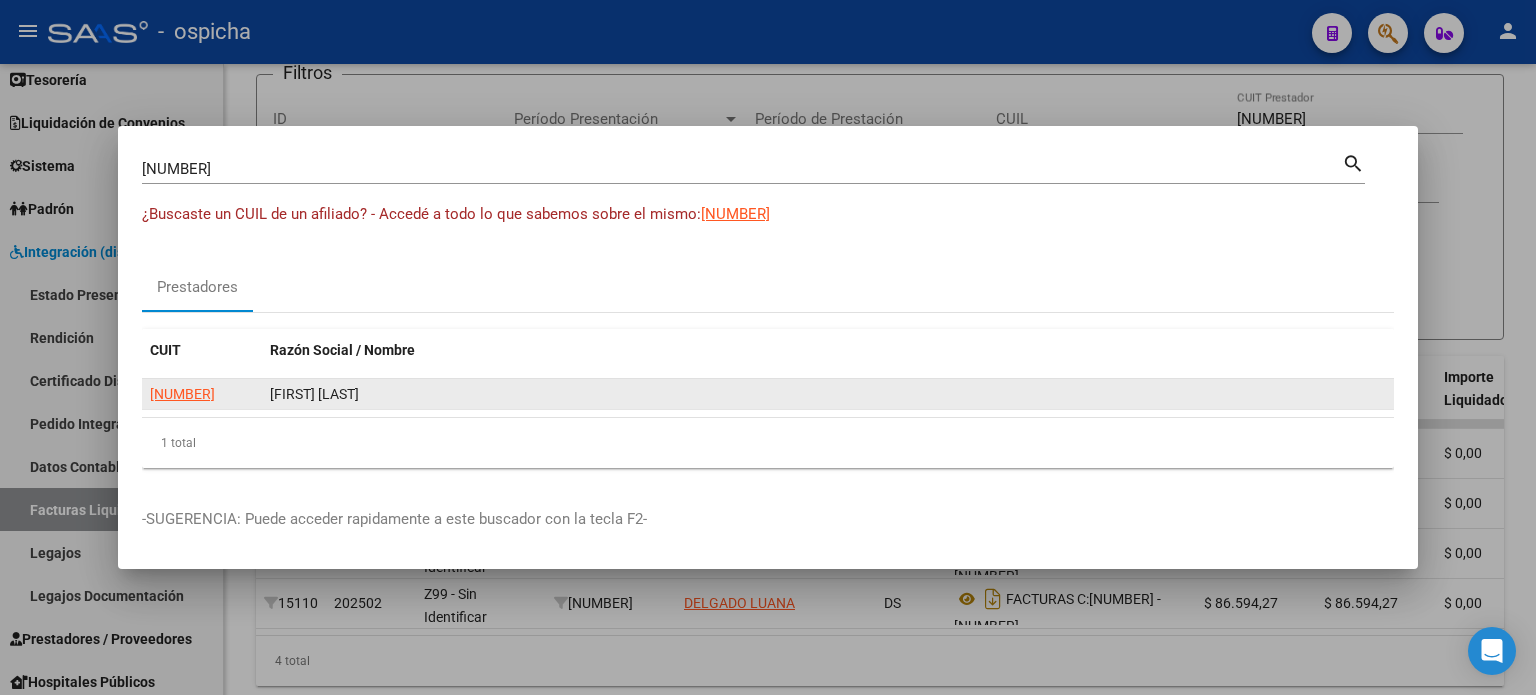 click on "[FIRST] [LAST]" 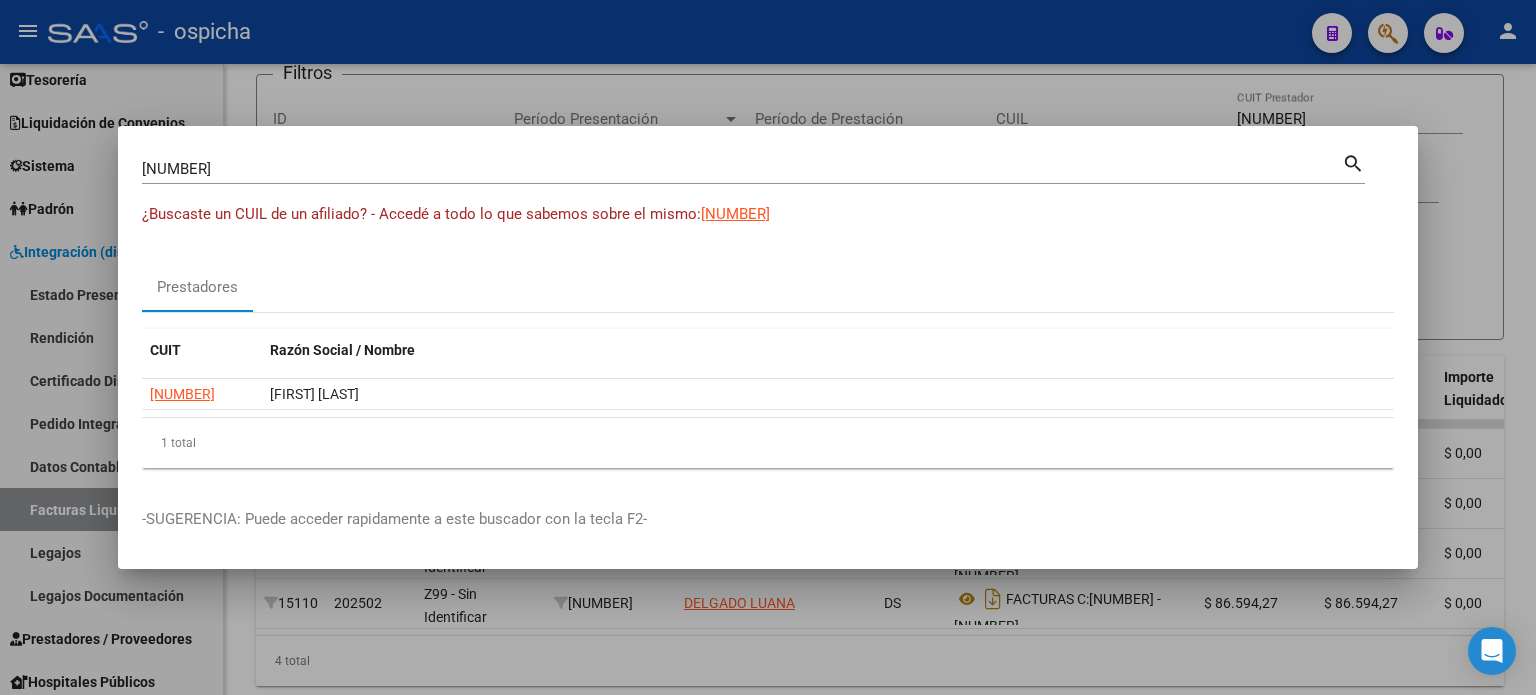 click at bounding box center [768, 347] 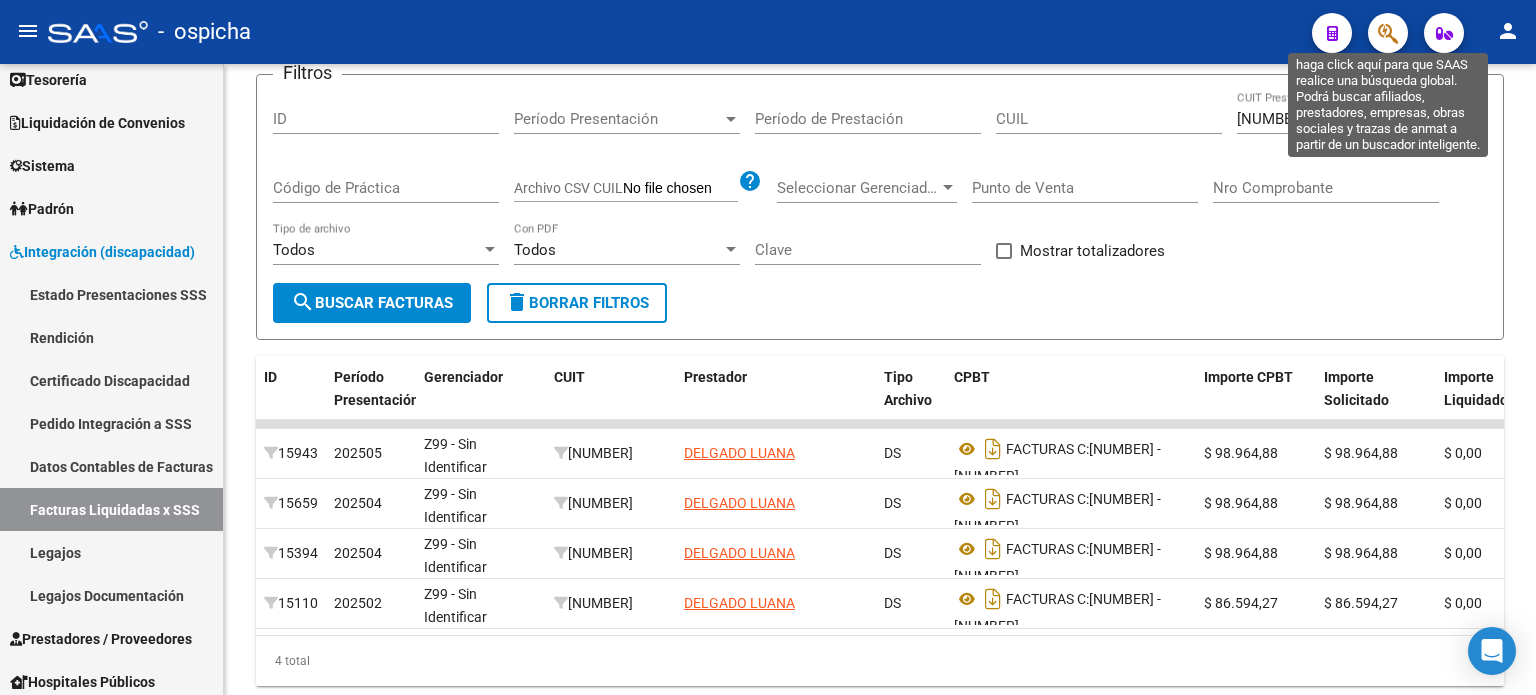 click 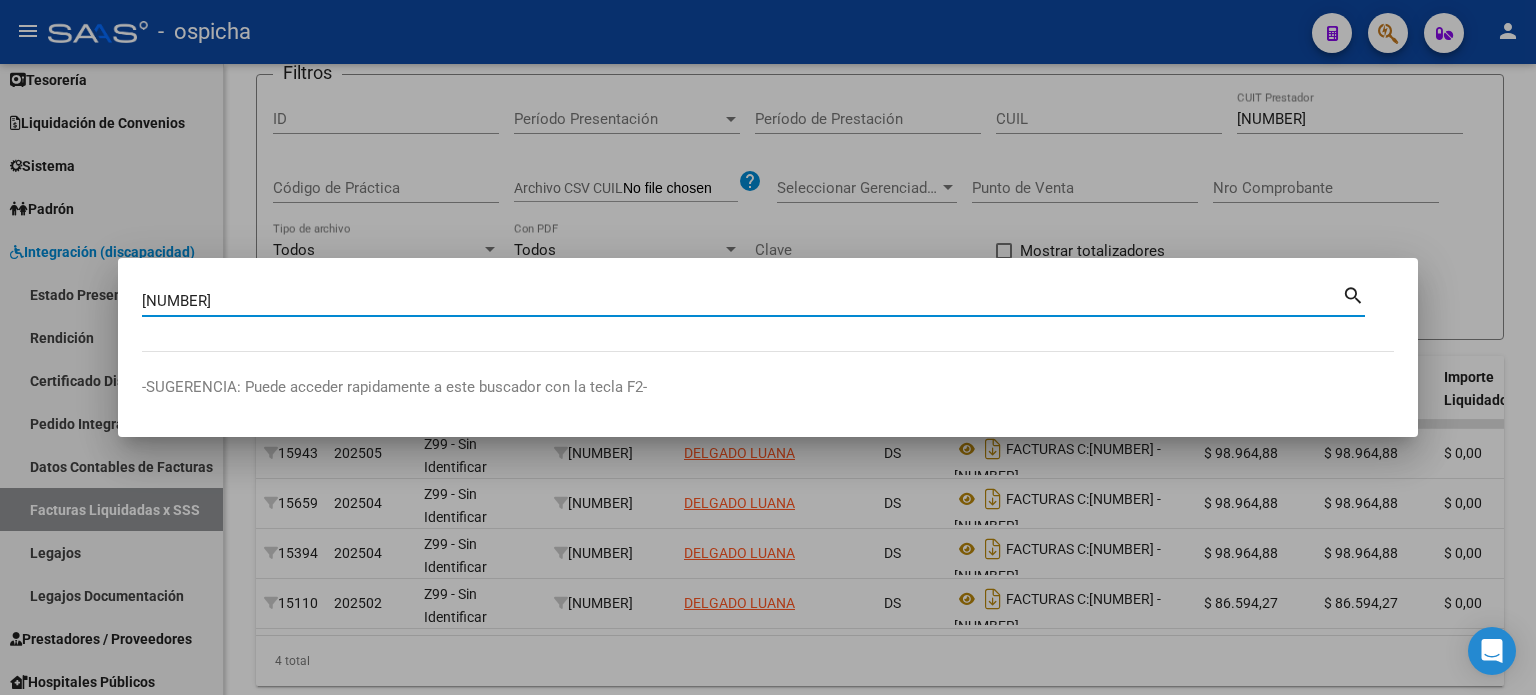 type on "[NUMBER]" 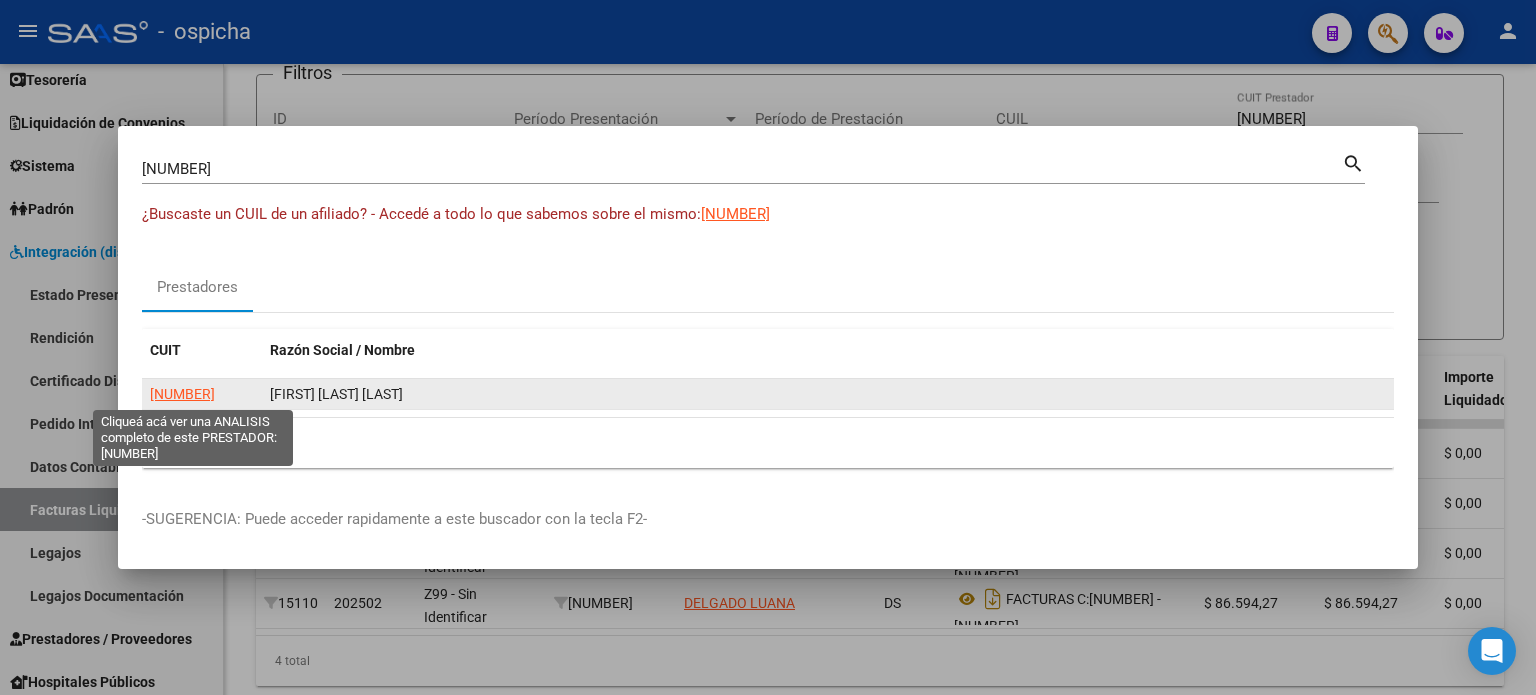 click on "[NUMBER]" 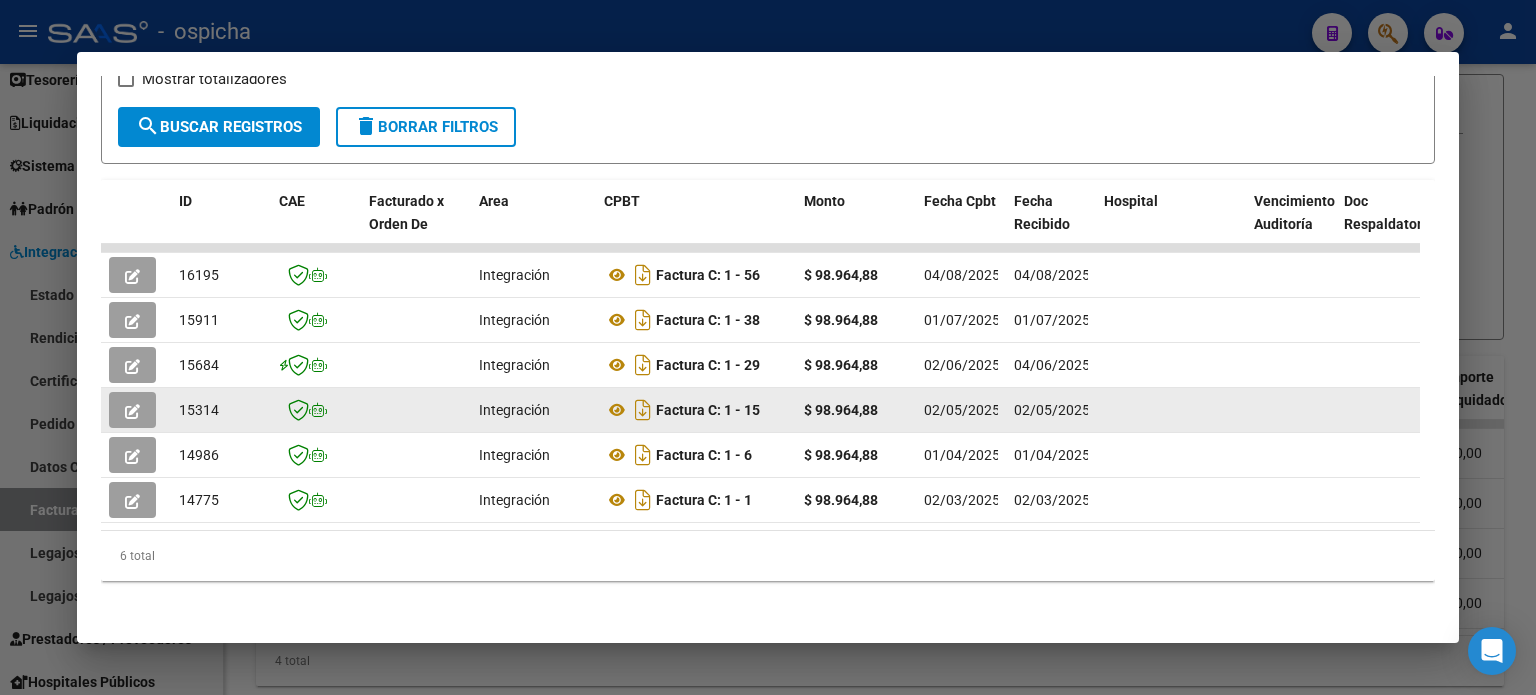 scroll, scrollTop: 415, scrollLeft: 0, axis: vertical 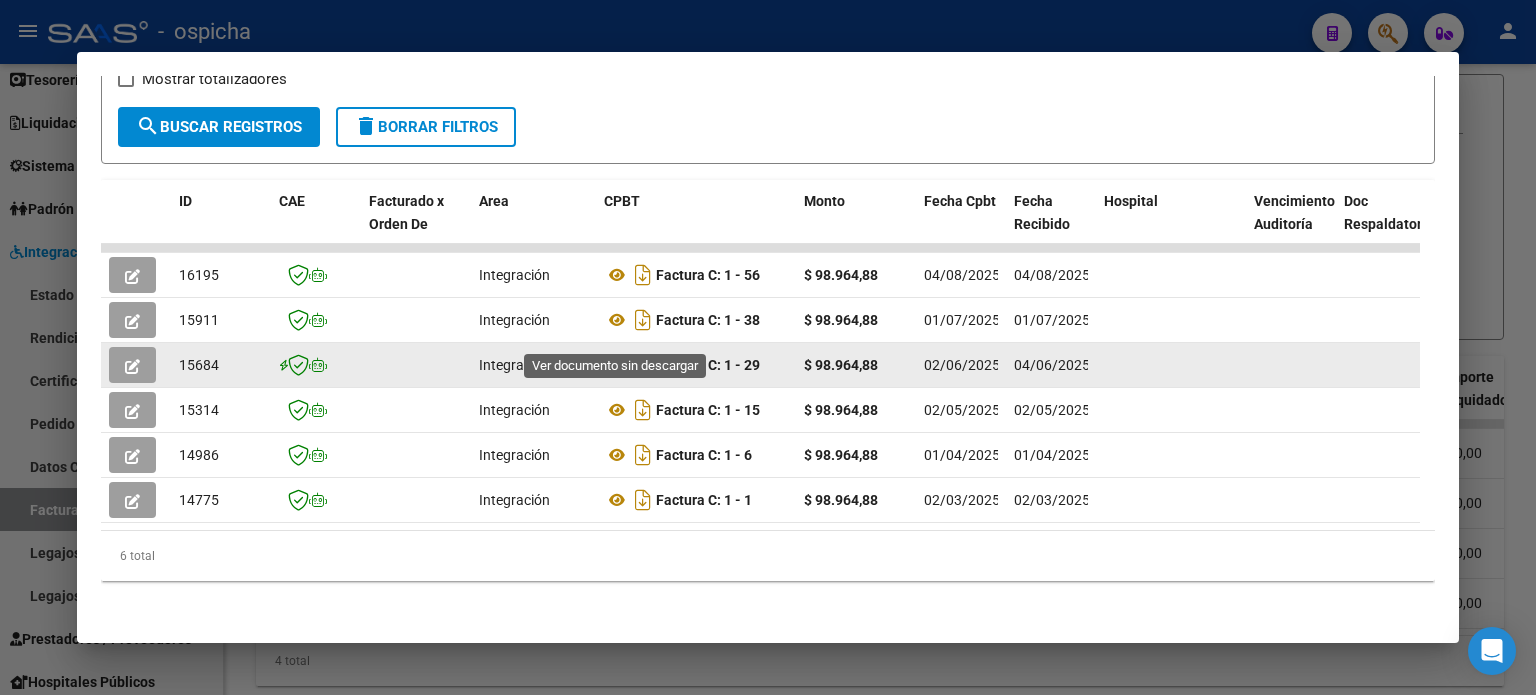 click 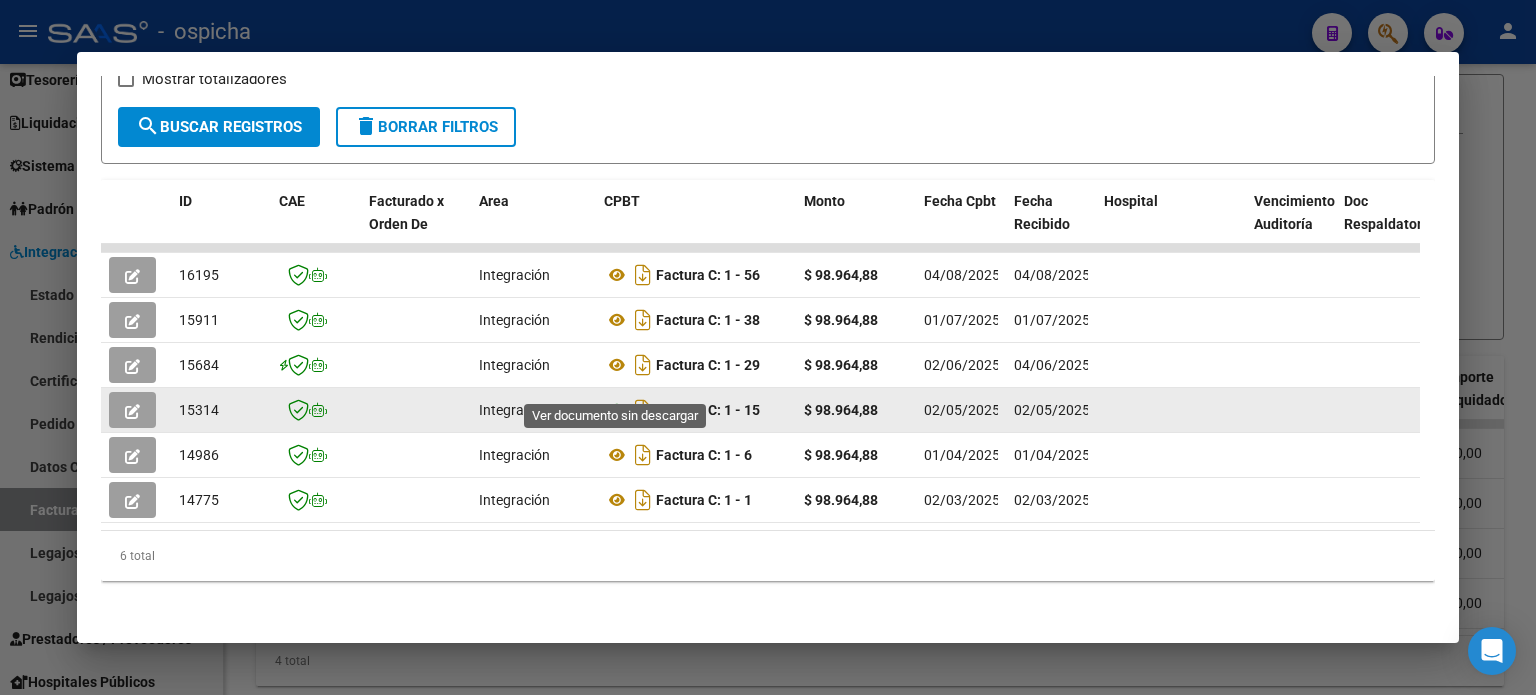 click 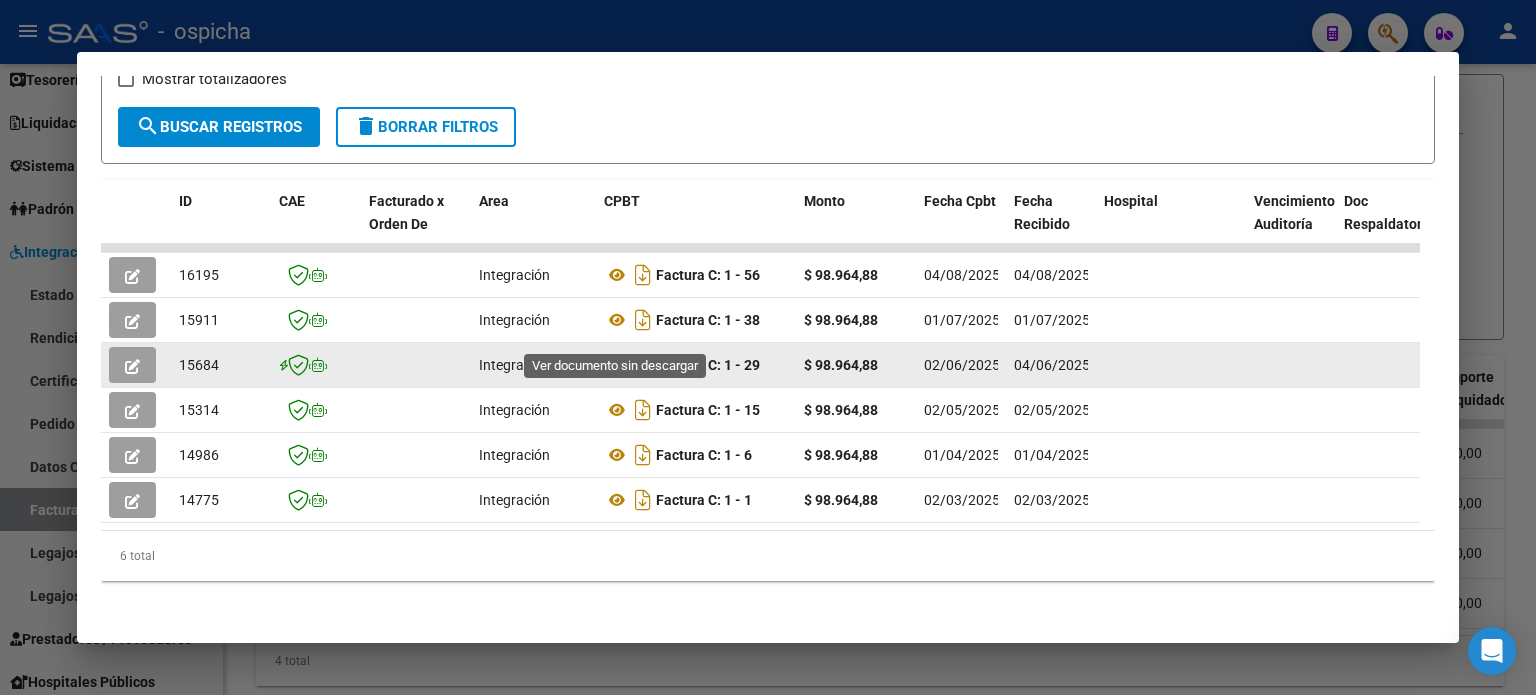 click 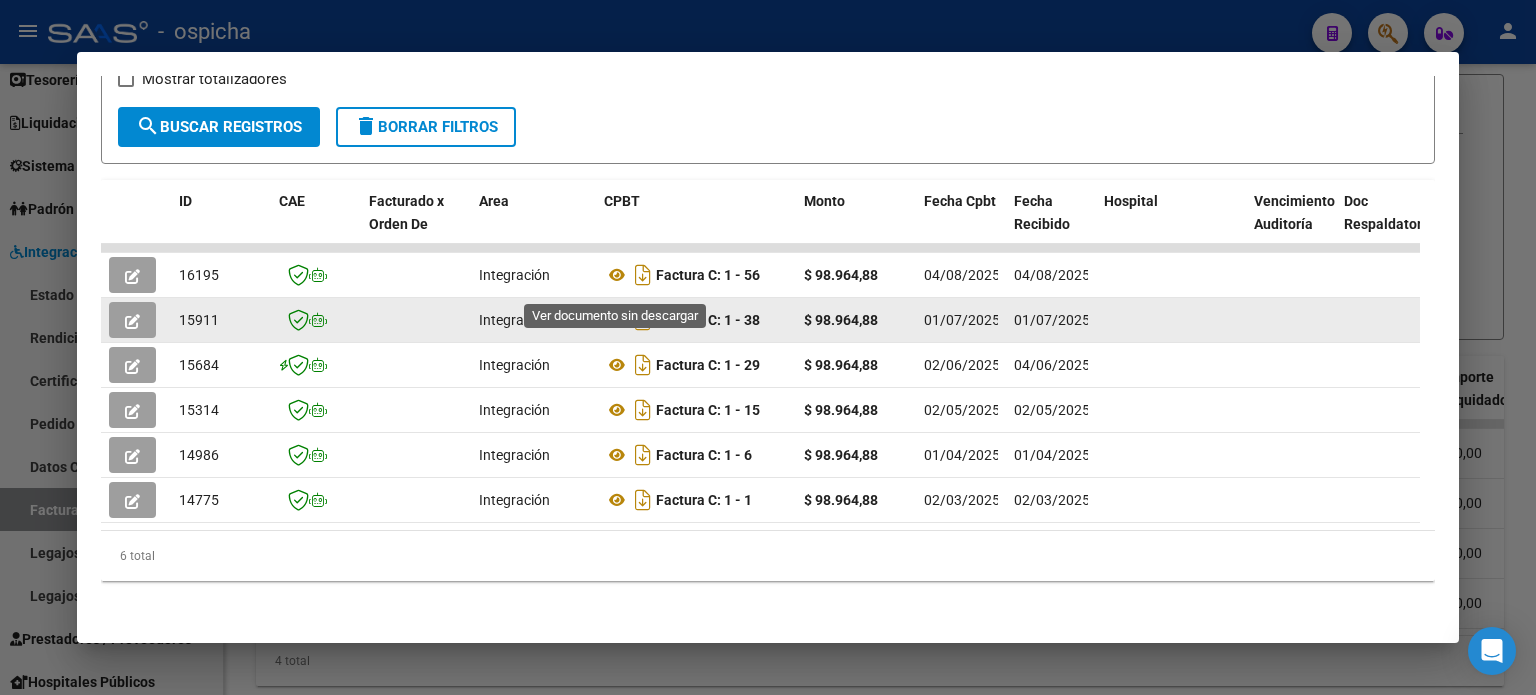 click 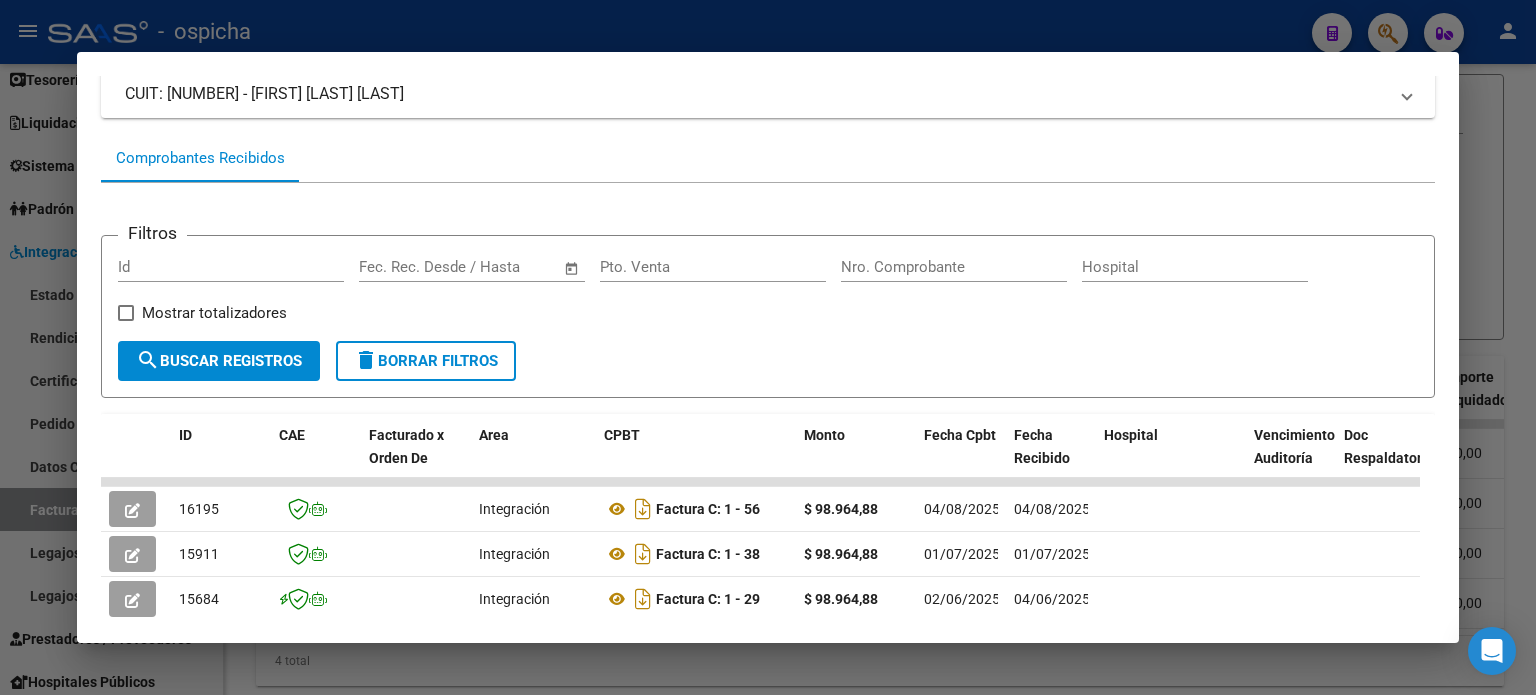scroll, scrollTop: 0, scrollLeft: 0, axis: both 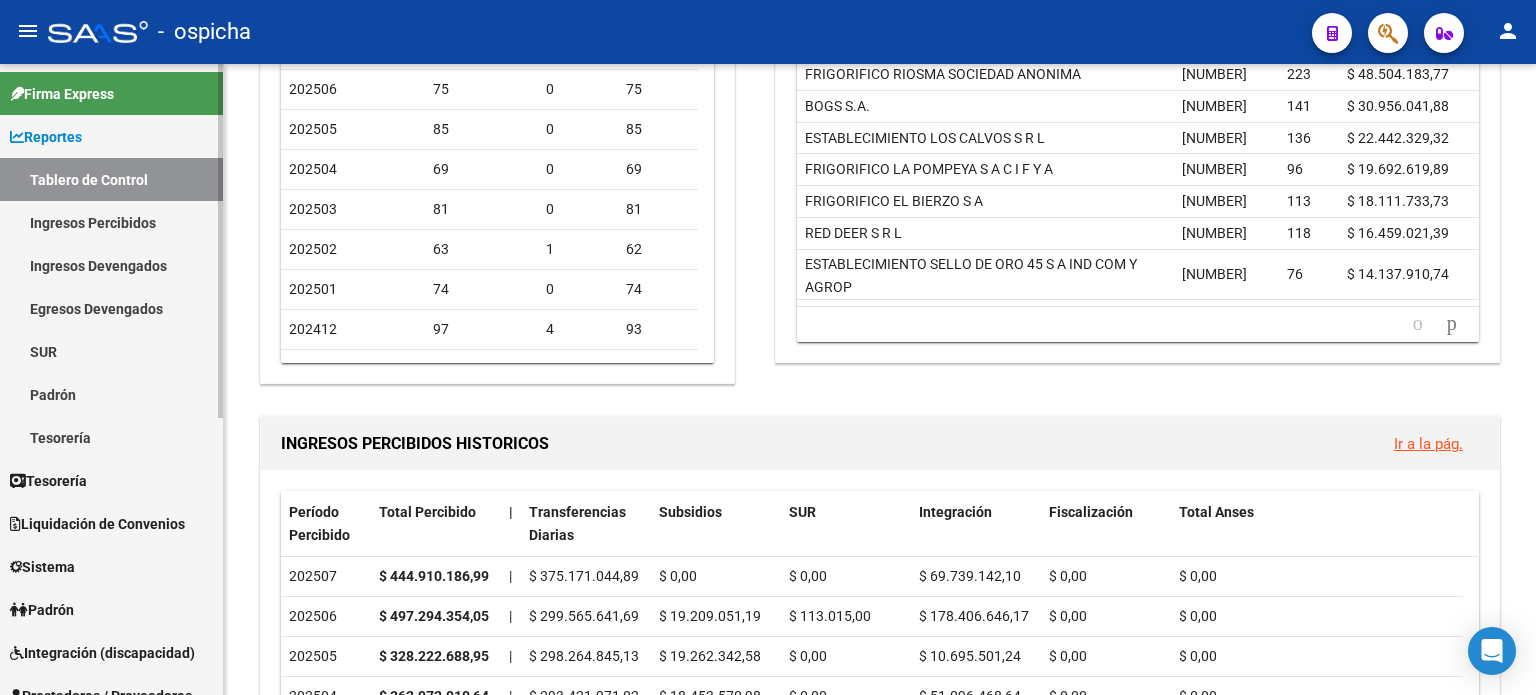 click on "Padrón" at bounding box center (42, 610) 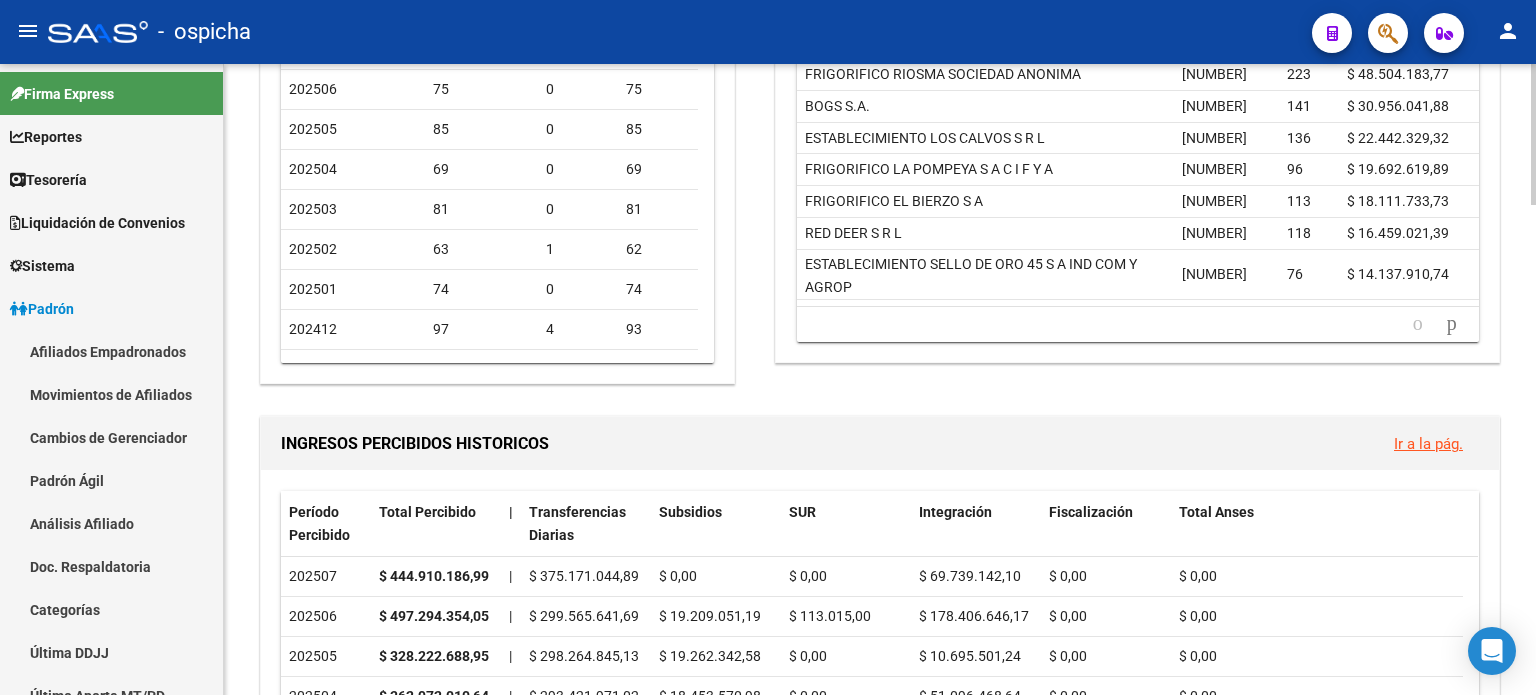 scroll, scrollTop: 0, scrollLeft: 0, axis: both 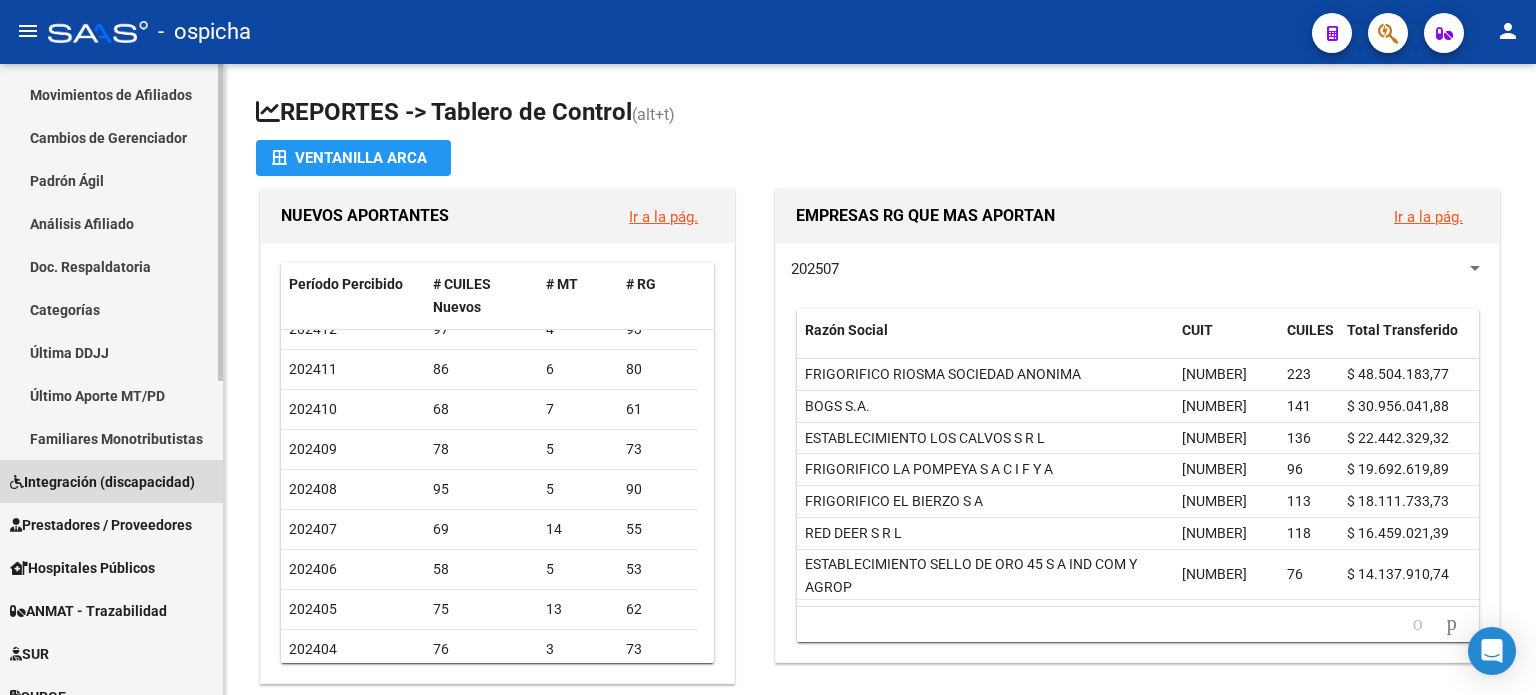click on "Integración (discapacidad)" at bounding box center [102, 482] 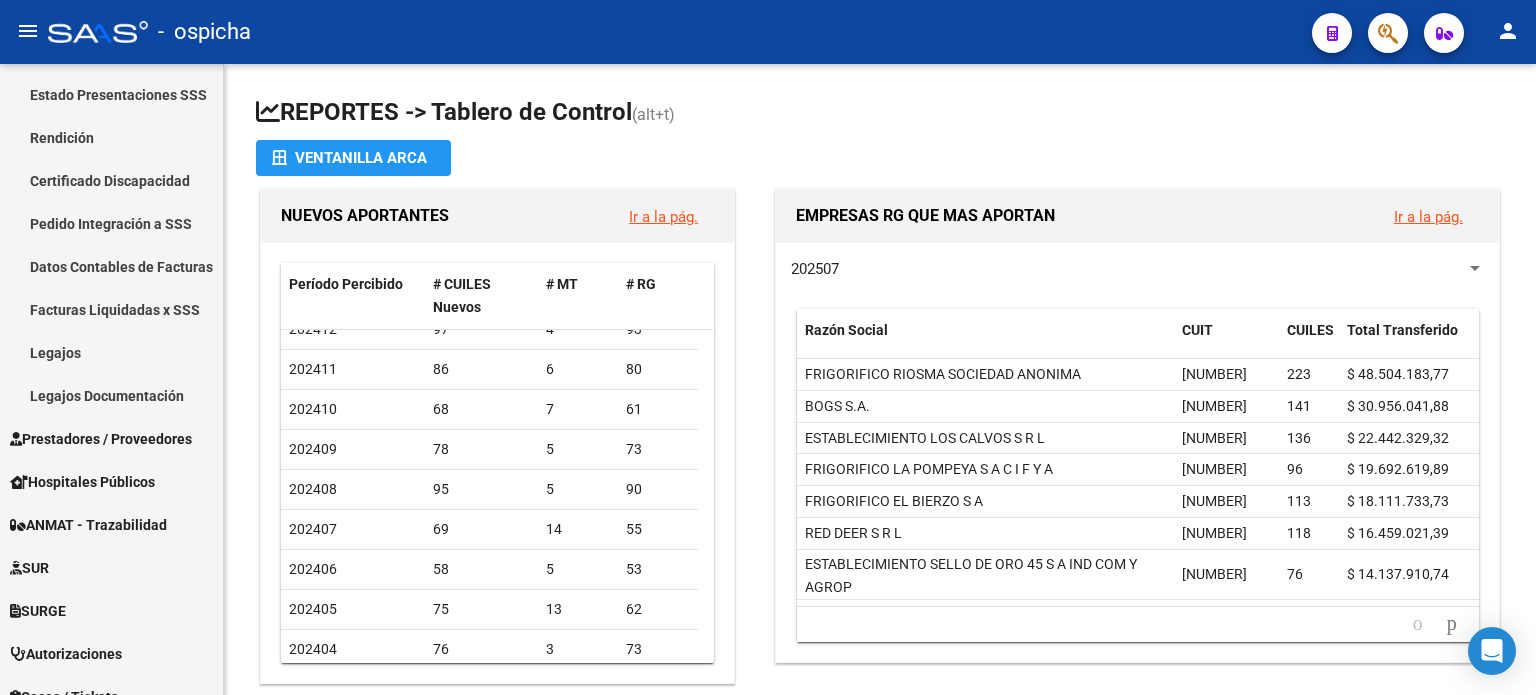 click 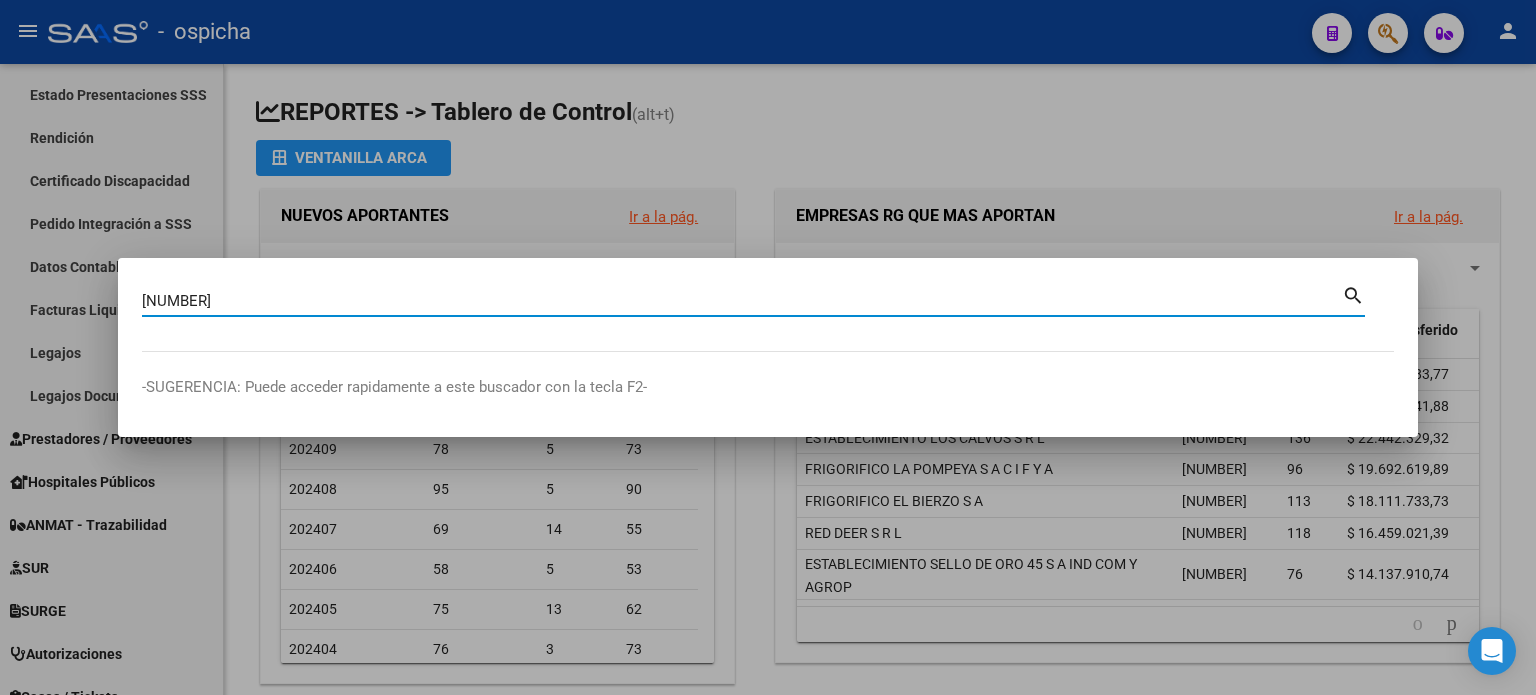 type on "[NUMBER]" 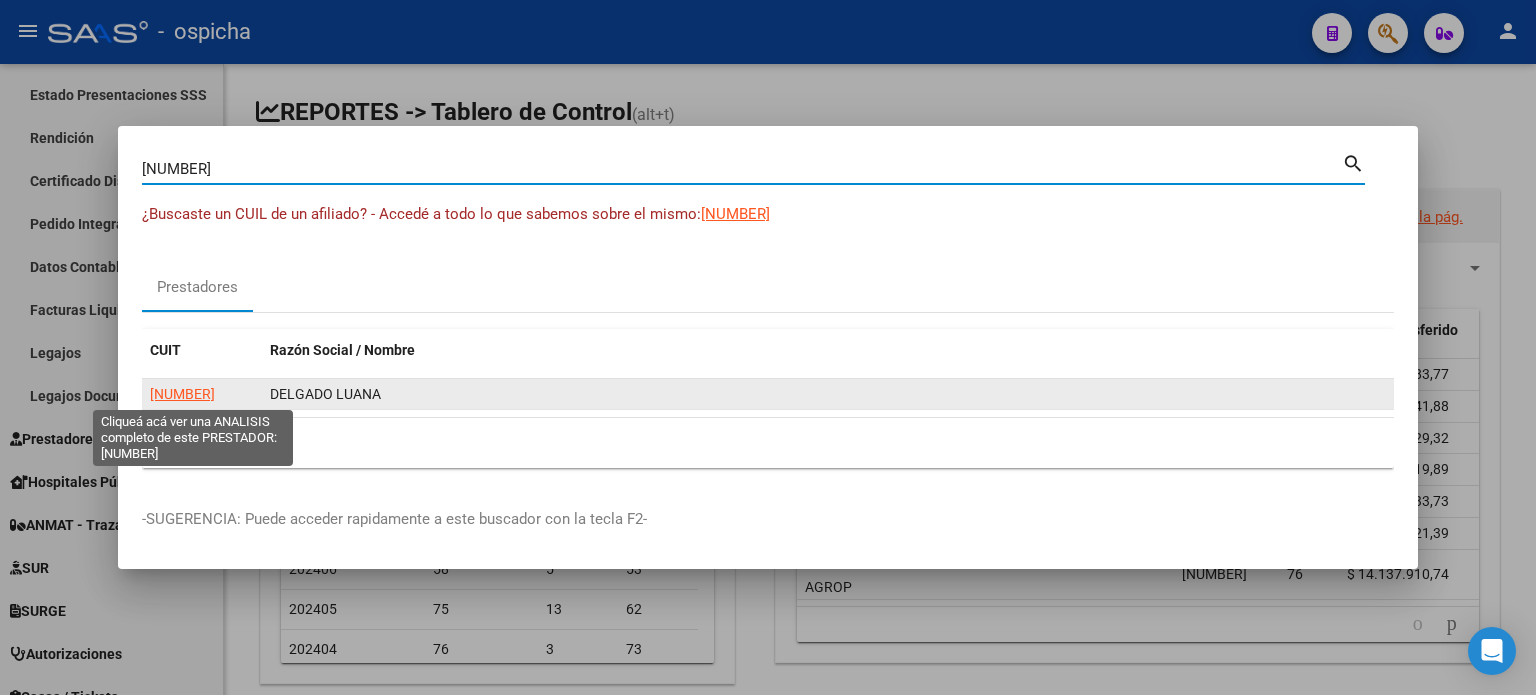click on "[NUMBER]" 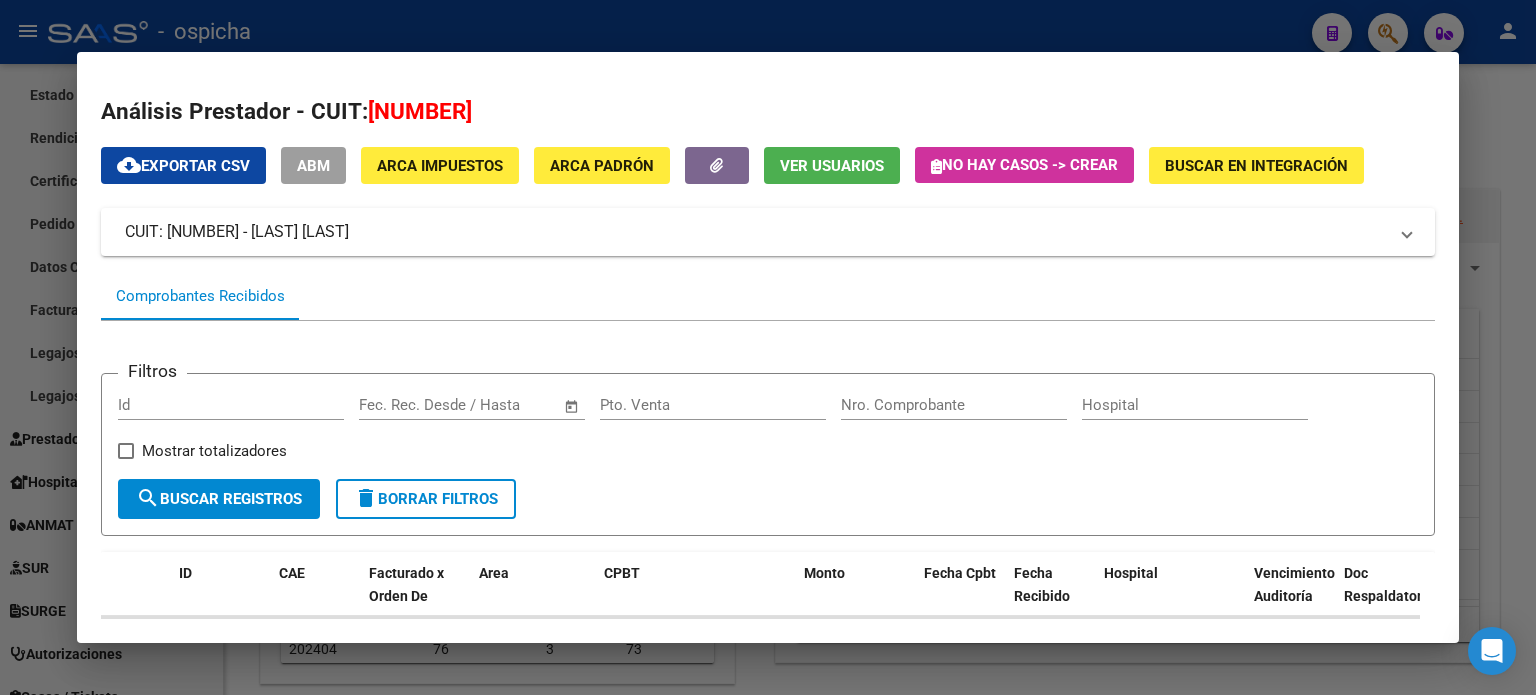 scroll, scrollTop: 190, scrollLeft: 0, axis: vertical 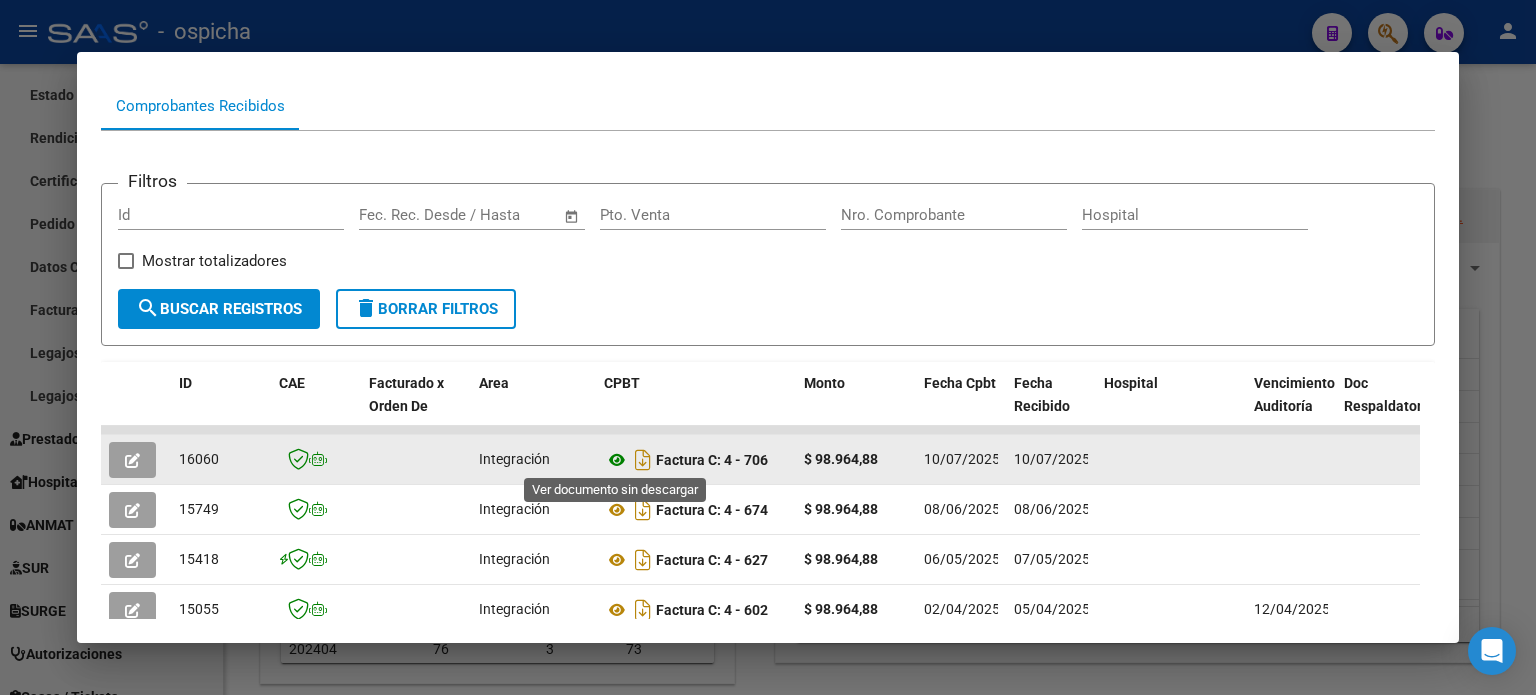 click 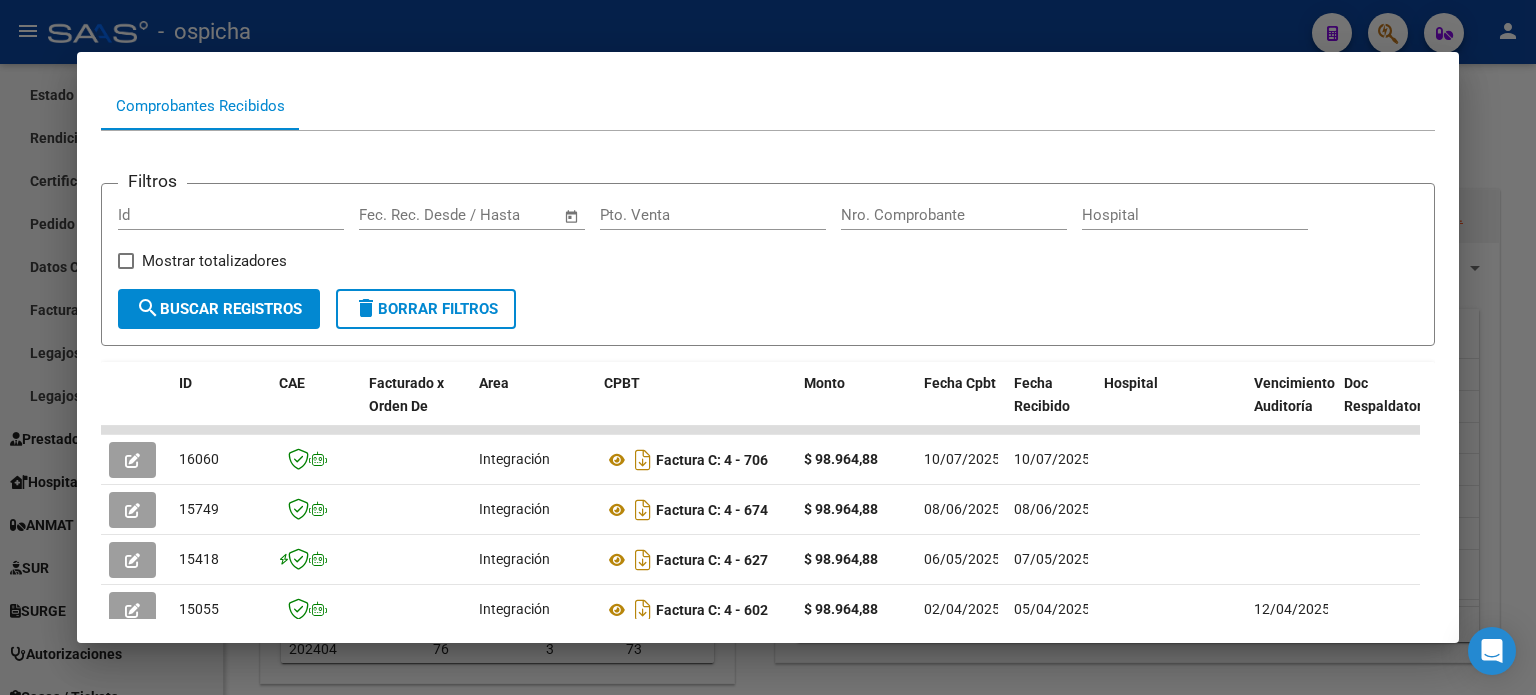 click at bounding box center [768, 347] 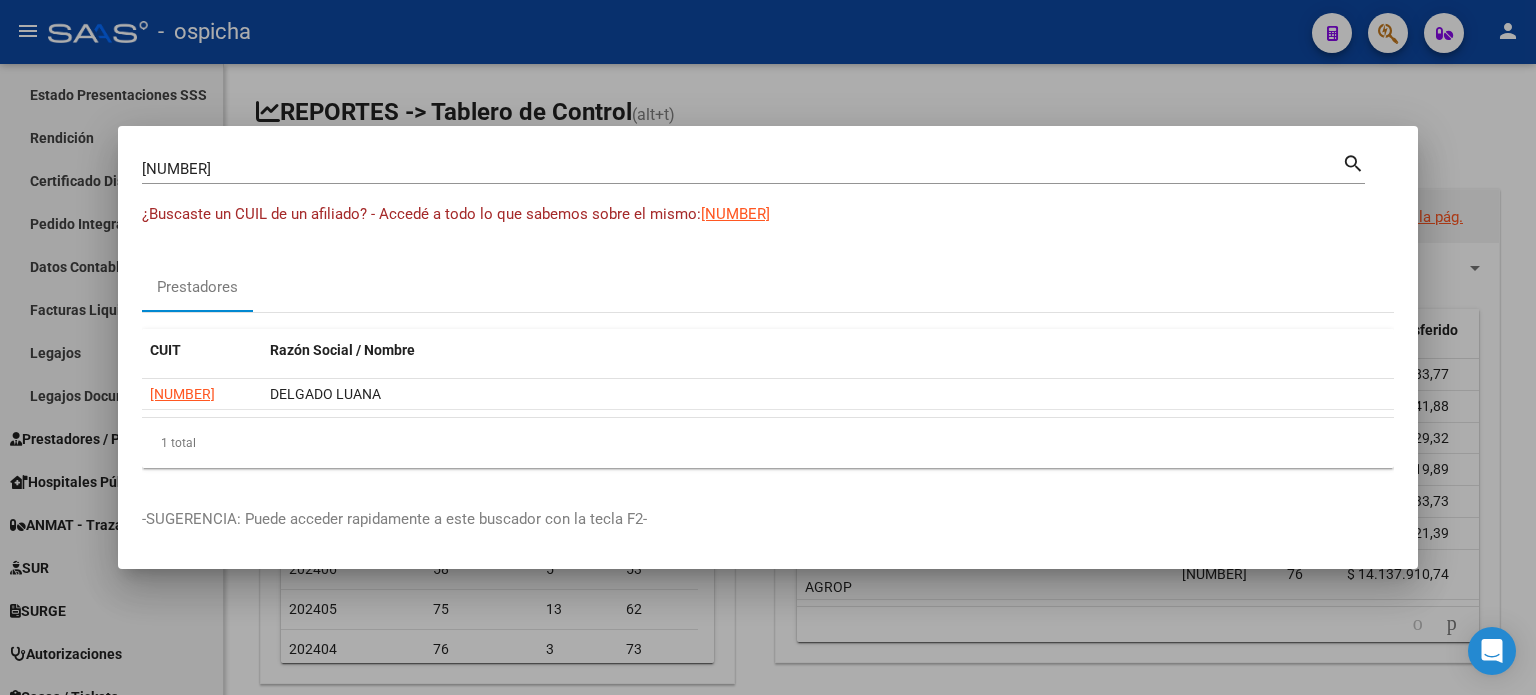 click at bounding box center [768, 347] 